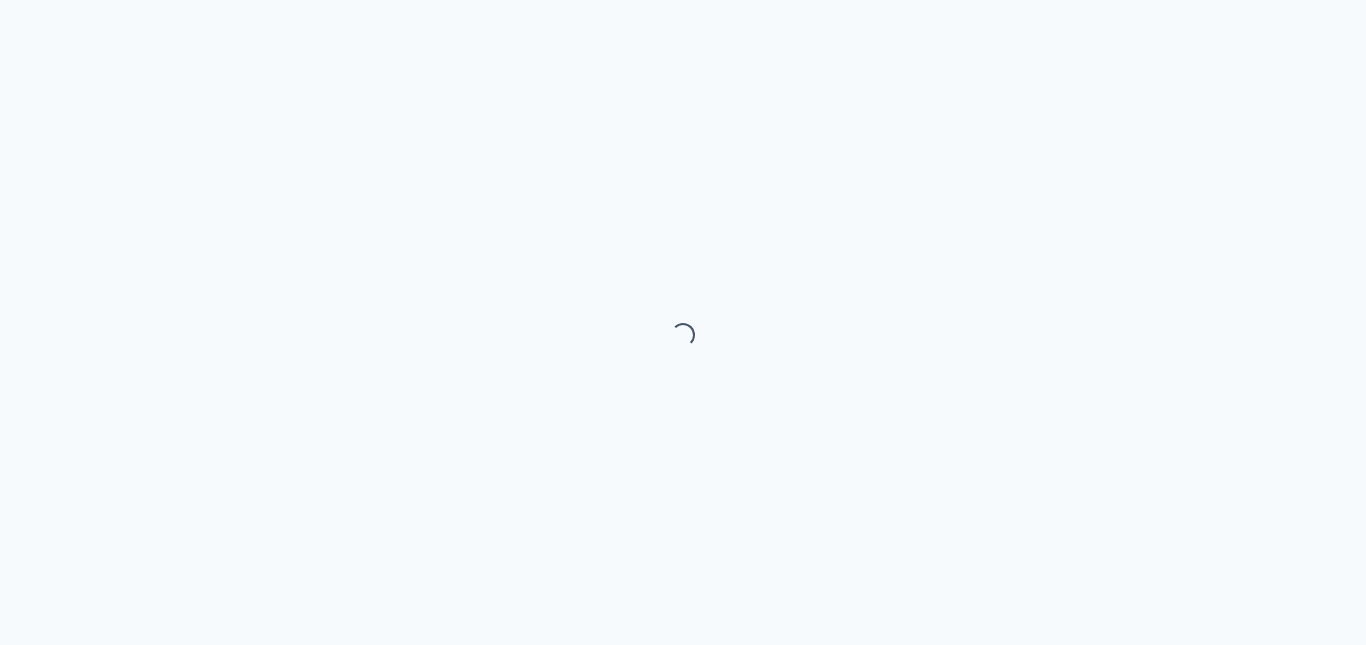scroll, scrollTop: 0, scrollLeft: 0, axis: both 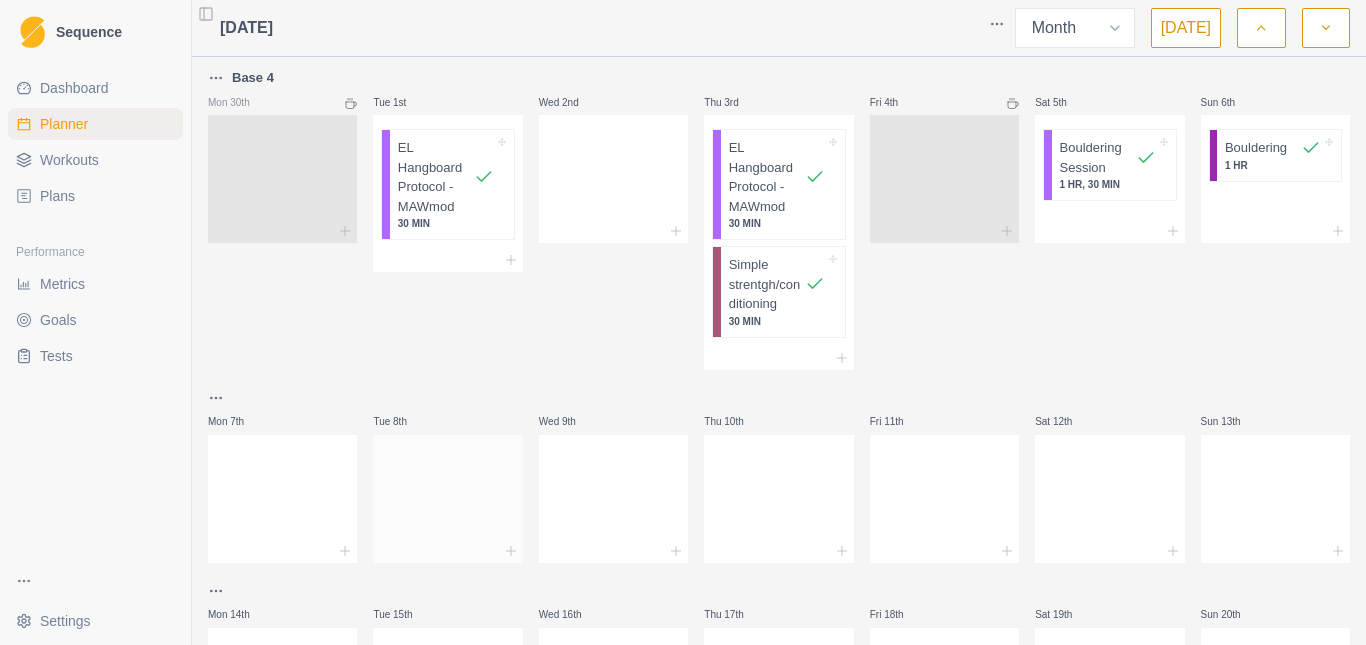 click at bounding box center [447, 495] 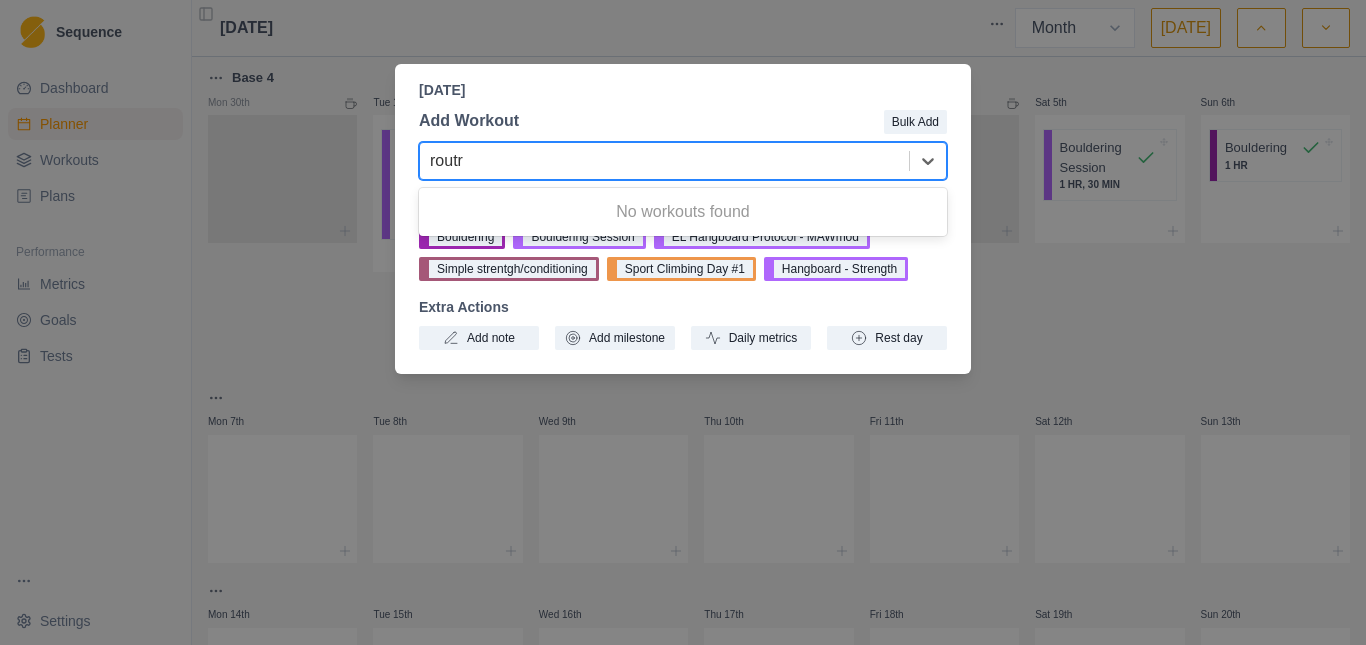 type on "rout" 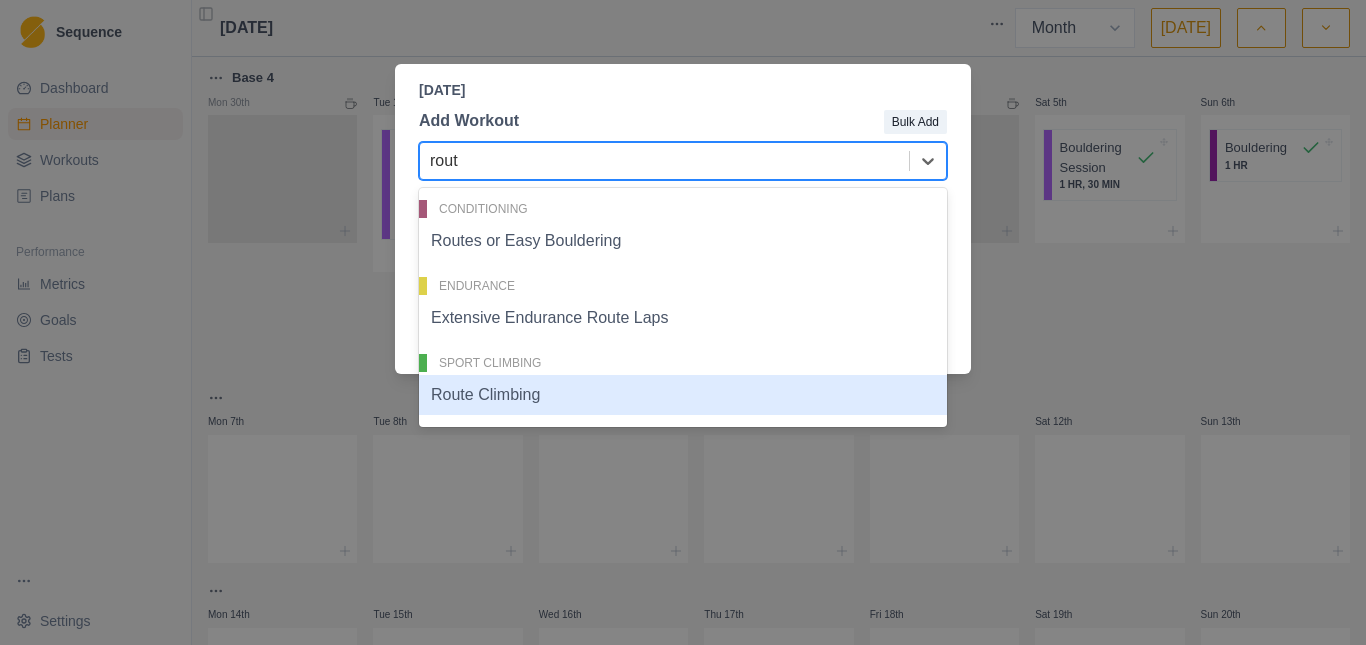 click on "Route Climbing" at bounding box center [683, 395] 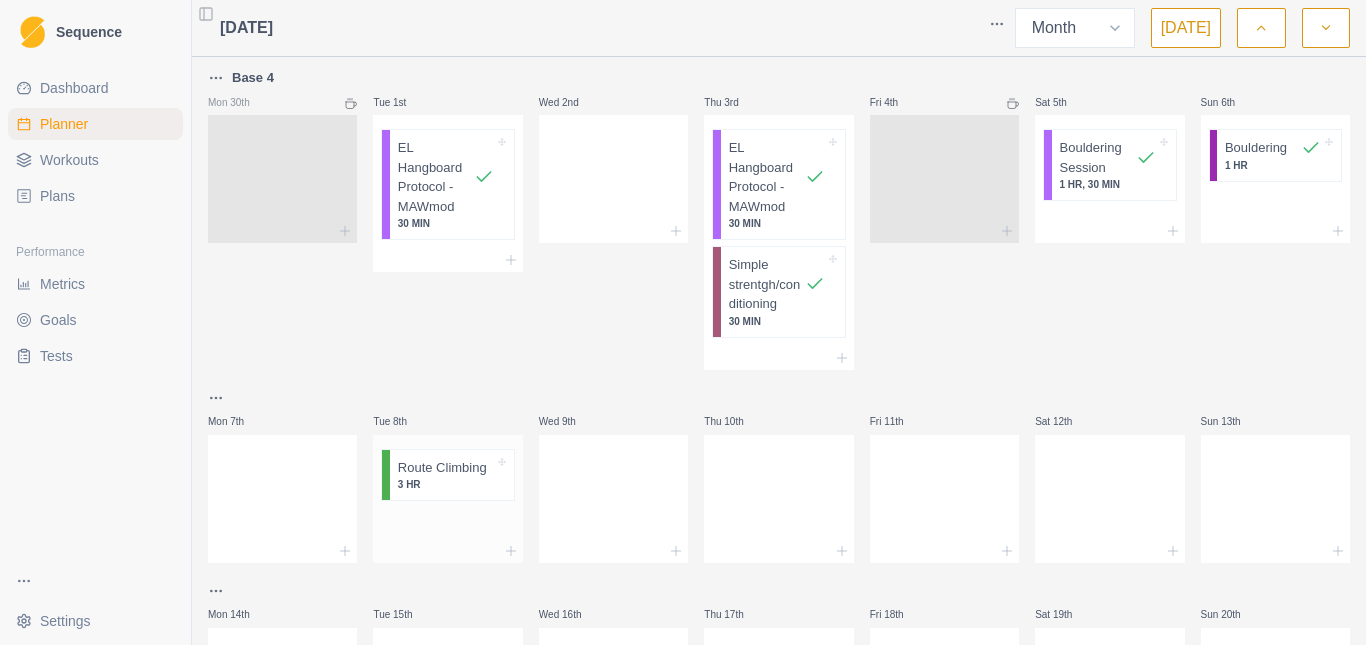 click on "3 HR" at bounding box center [446, 484] 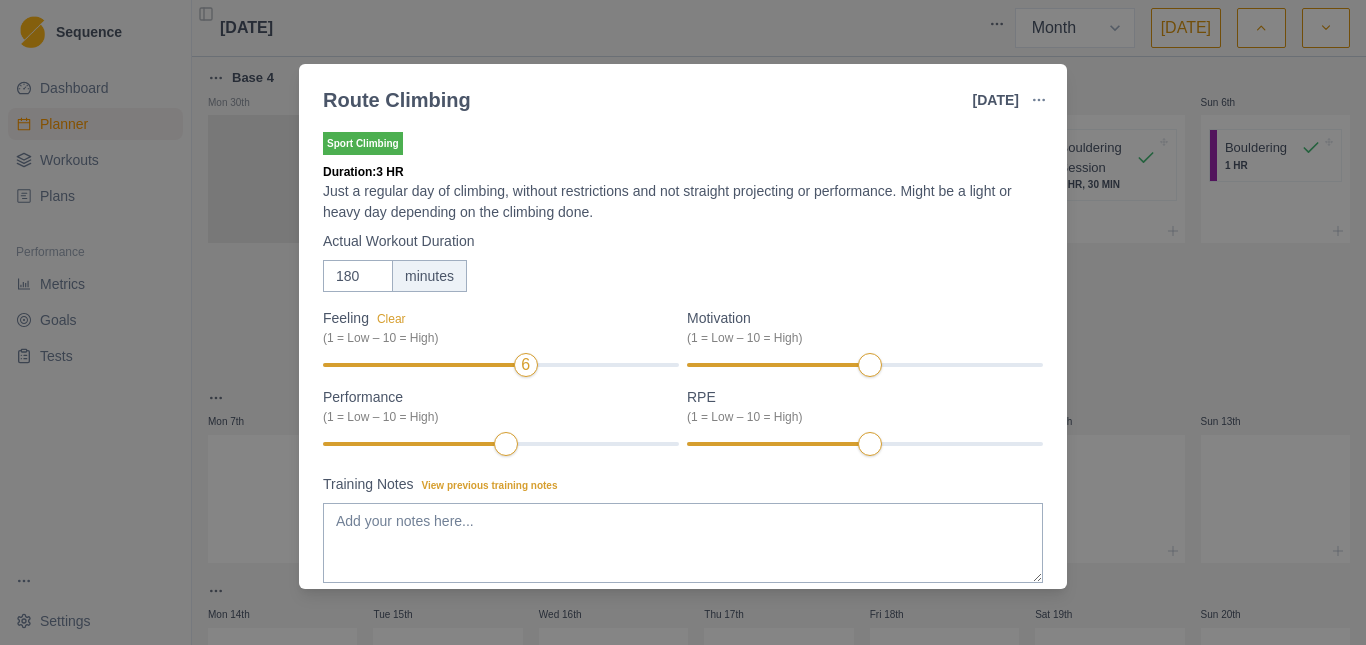 click on "Feeling Clear (1 = Low – 10 = High) 6" at bounding box center [501, 343] 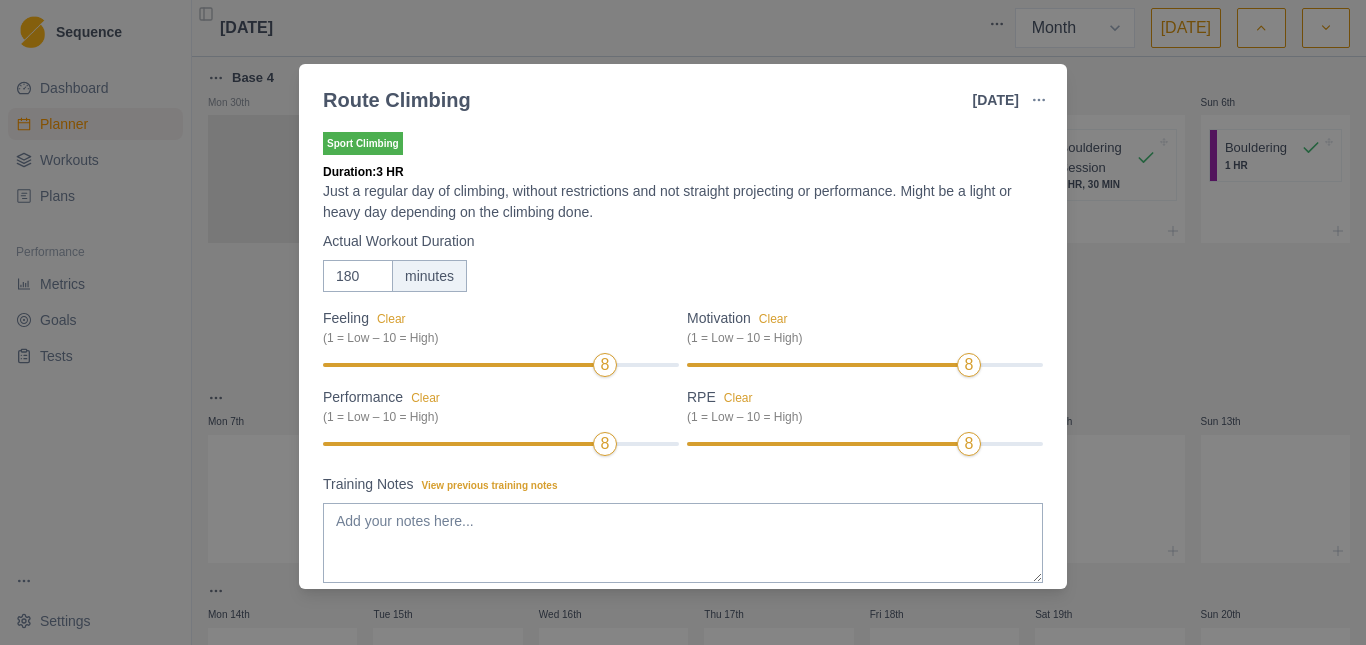 scroll, scrollTop: 123, scrollLeft: 0, axis: vertical 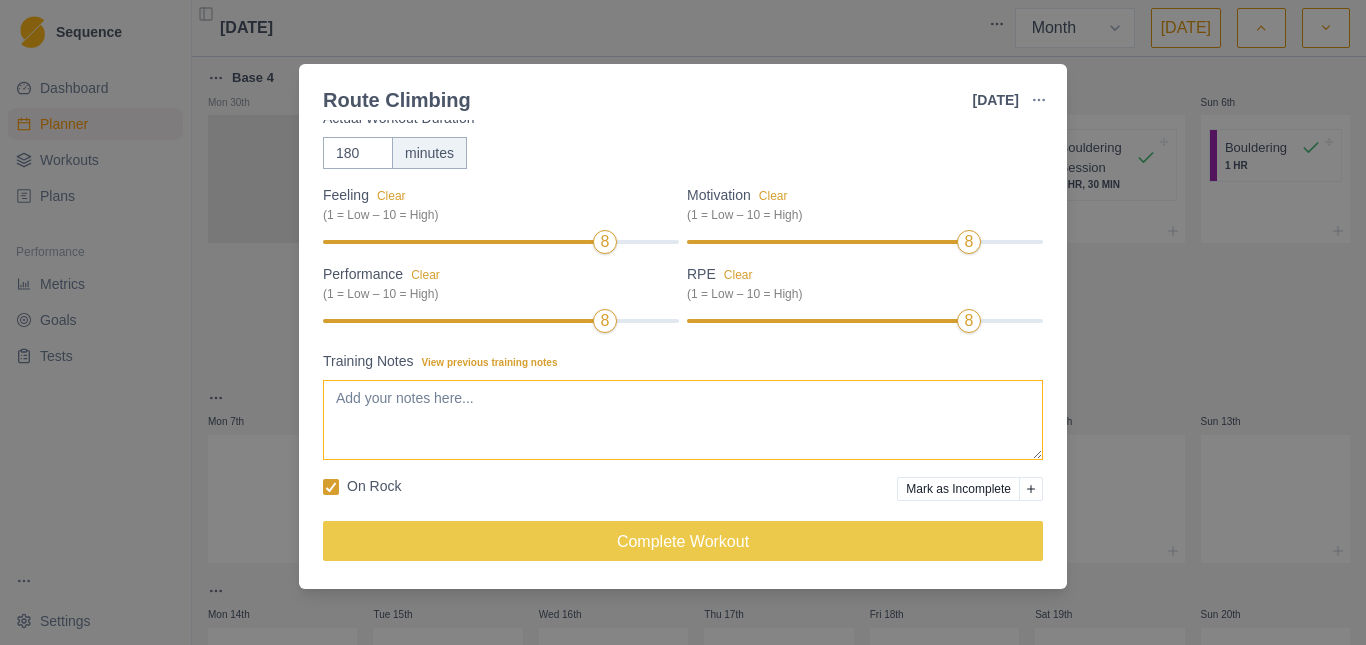click on "Training Notes View previous training notes" at bounding box center (683, 420) 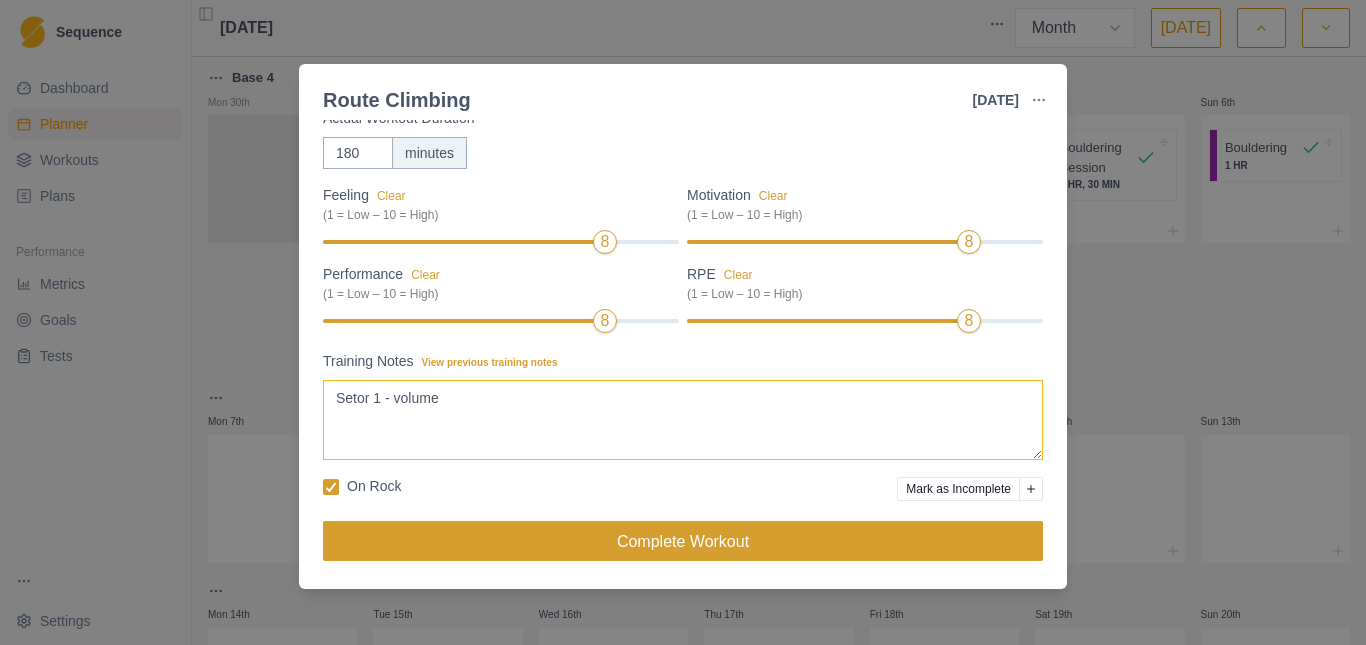 type on "Setor 1 - volume" 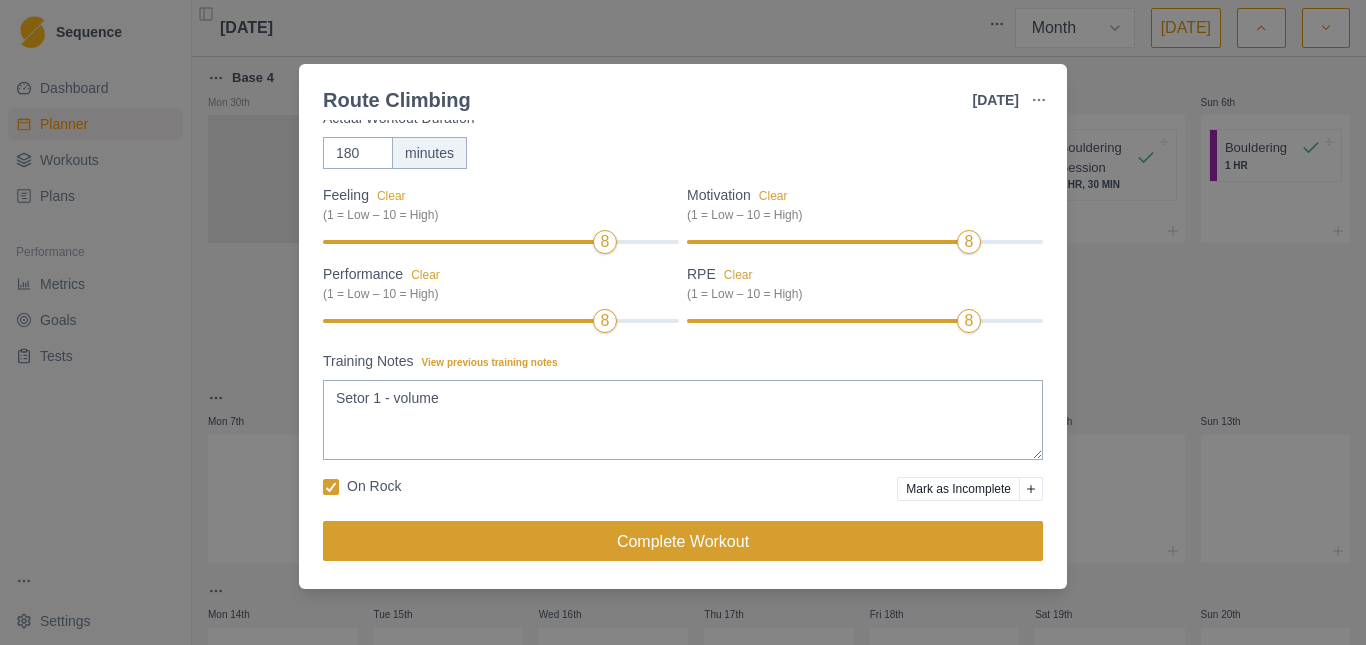 click on "Complete Workout" at bounding box center [683, 541] 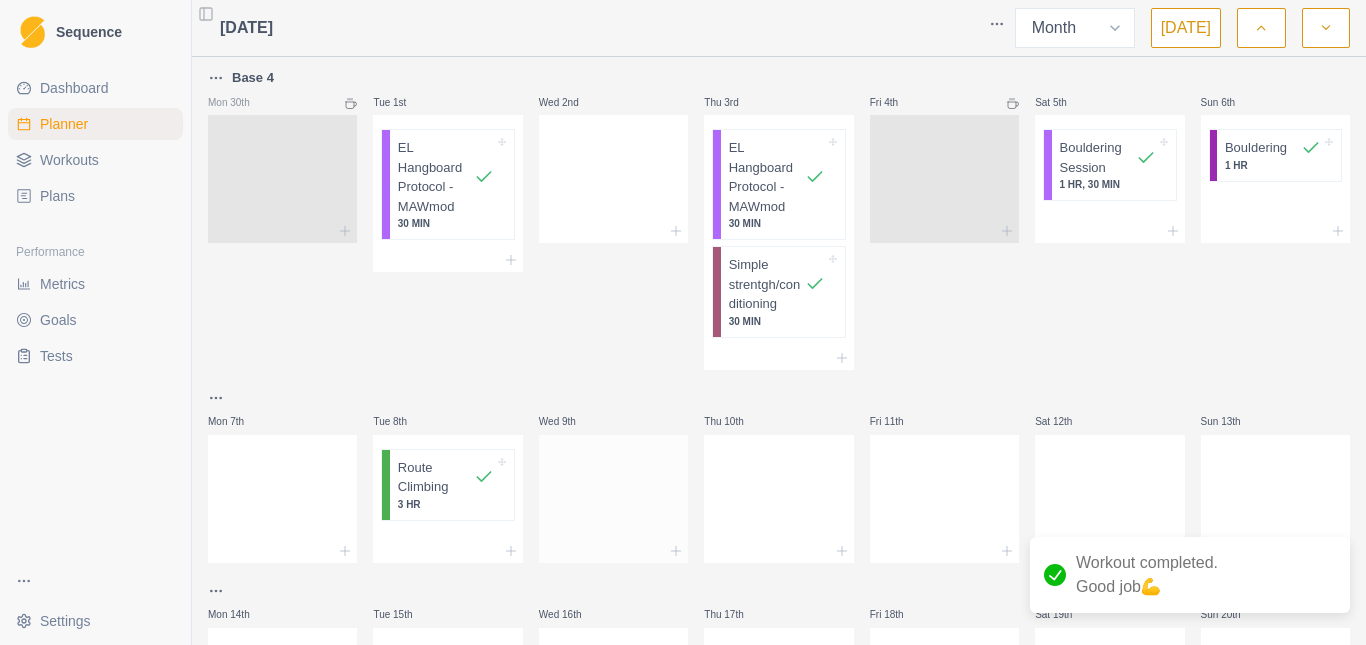 click at bounding box center (613, 495) 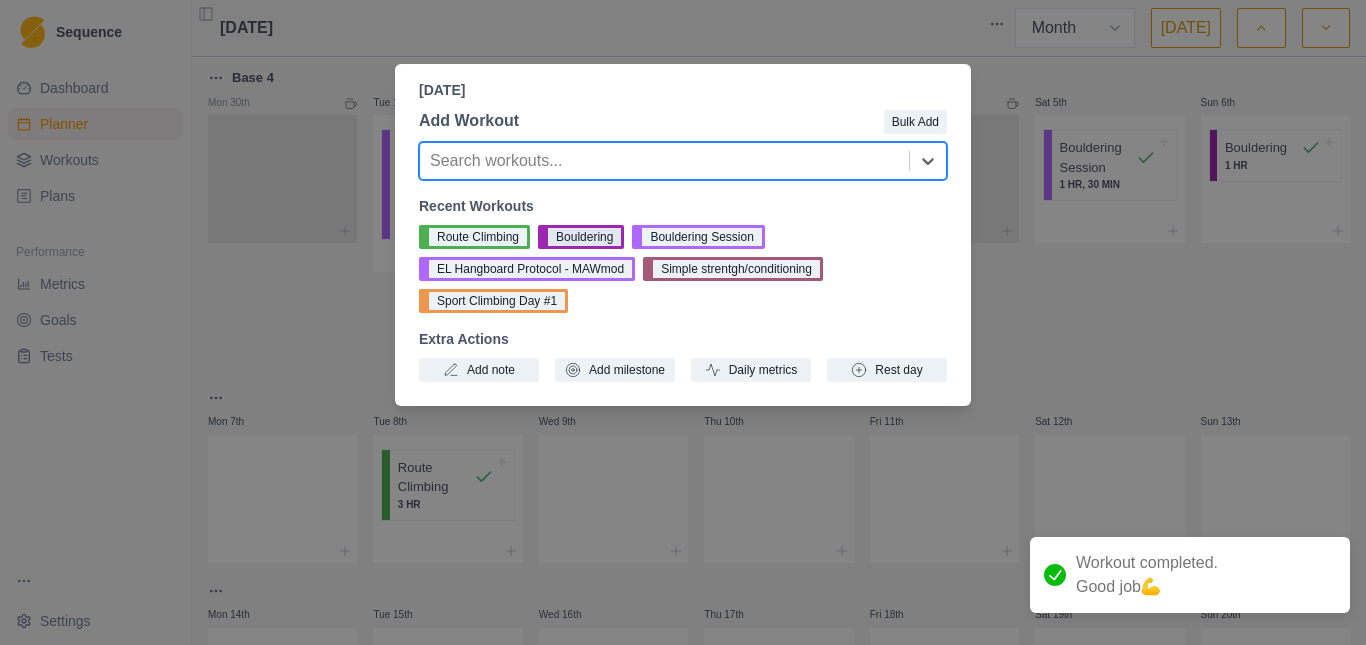 click on "Bouldering" at bounding box center [581, 237] 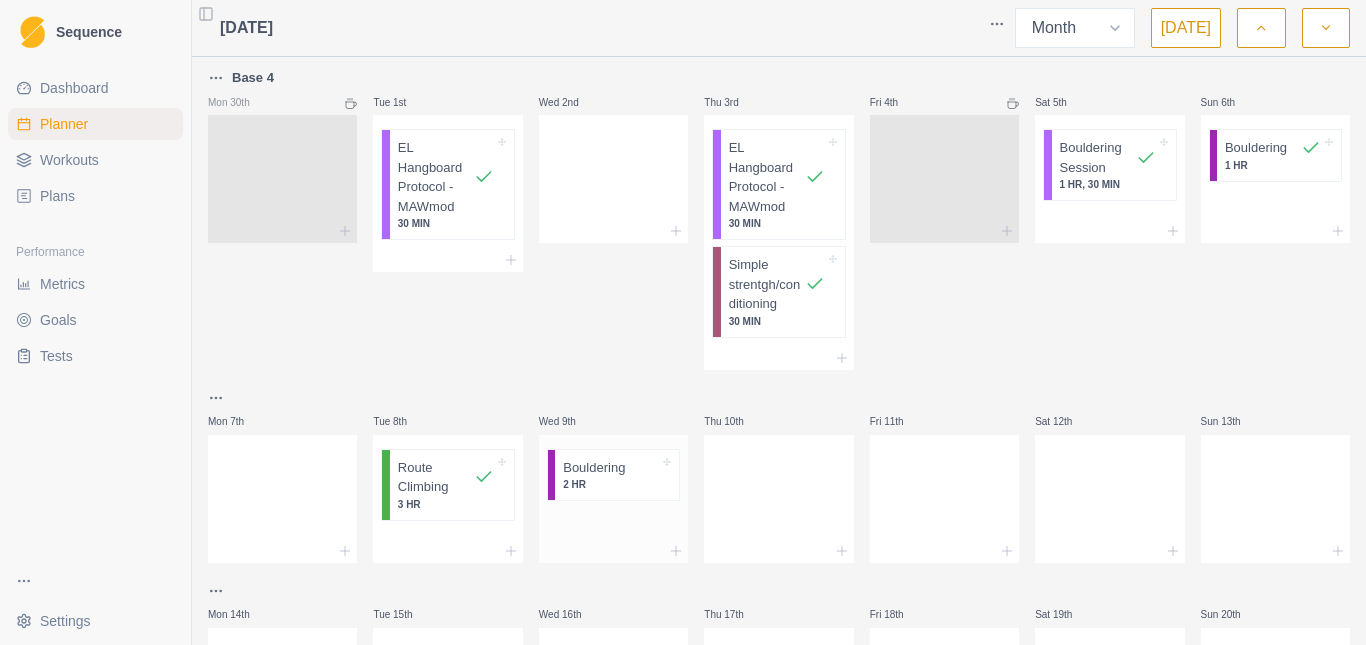 click on "2 HR" at bounding box center (611, 484) 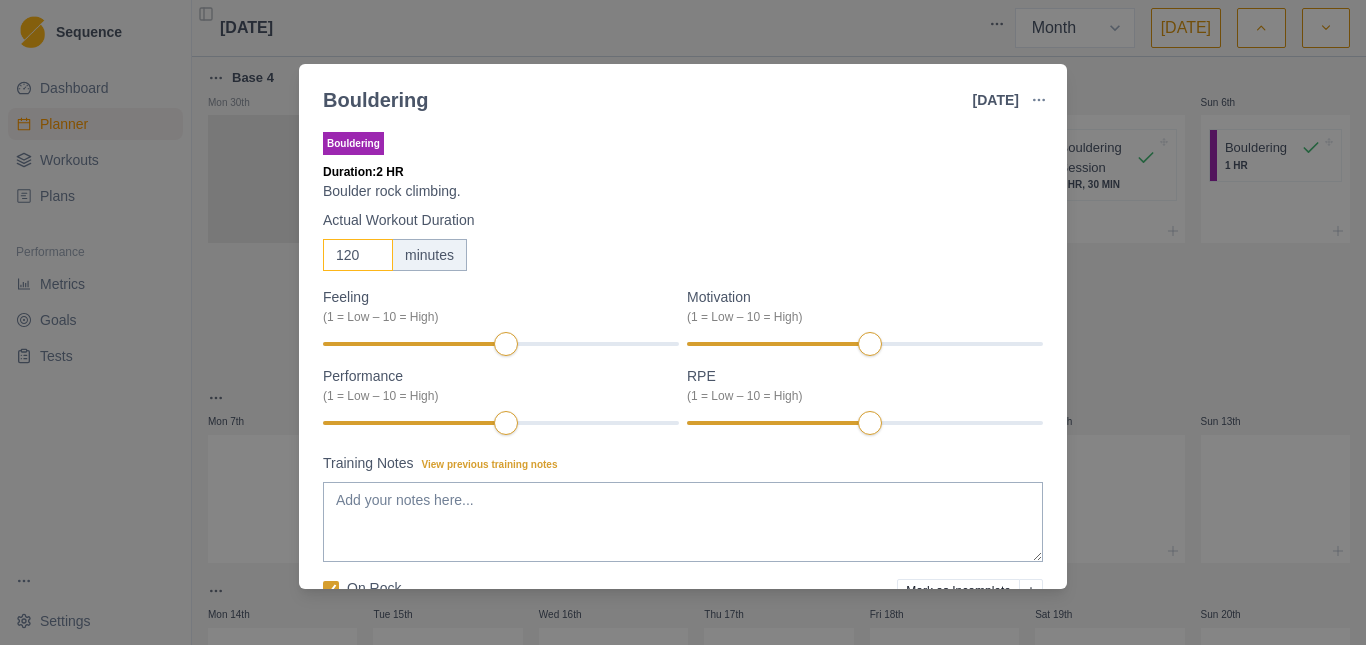 click on "120" at bounding box center (358, 255) 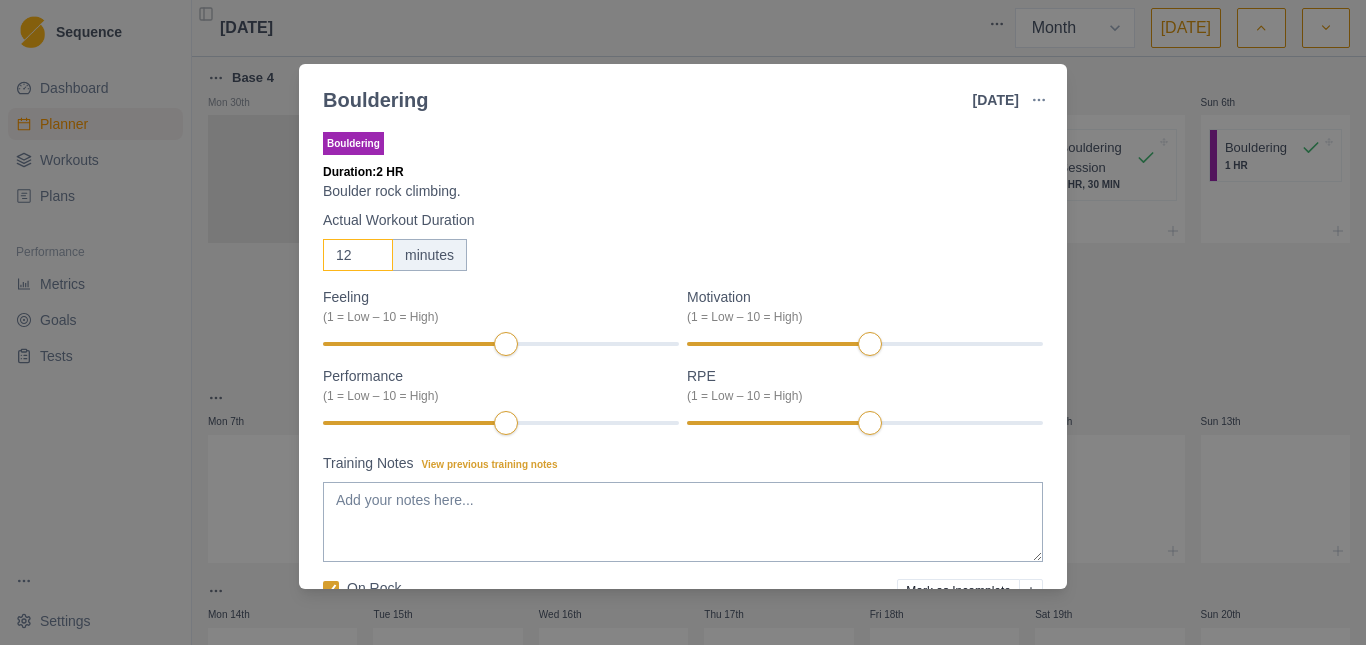 type on "1" 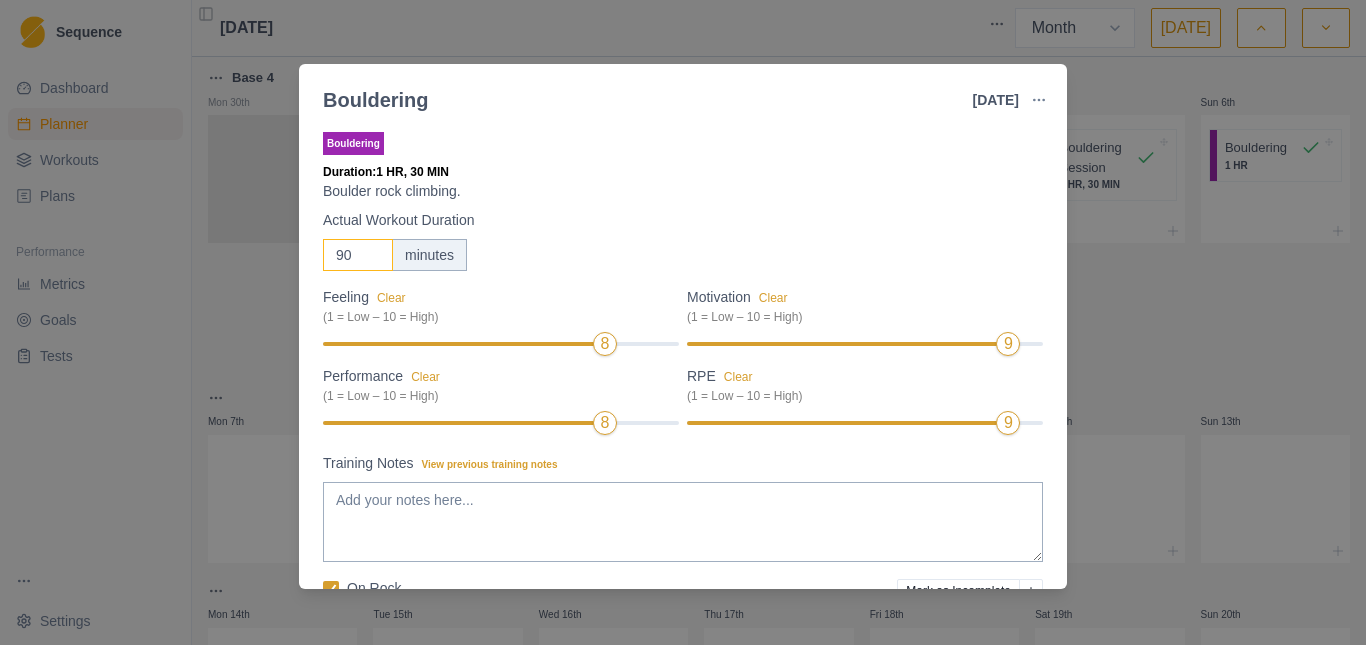 scroll, scrollTop: 85, scrollLeft: 0, axis: vertical 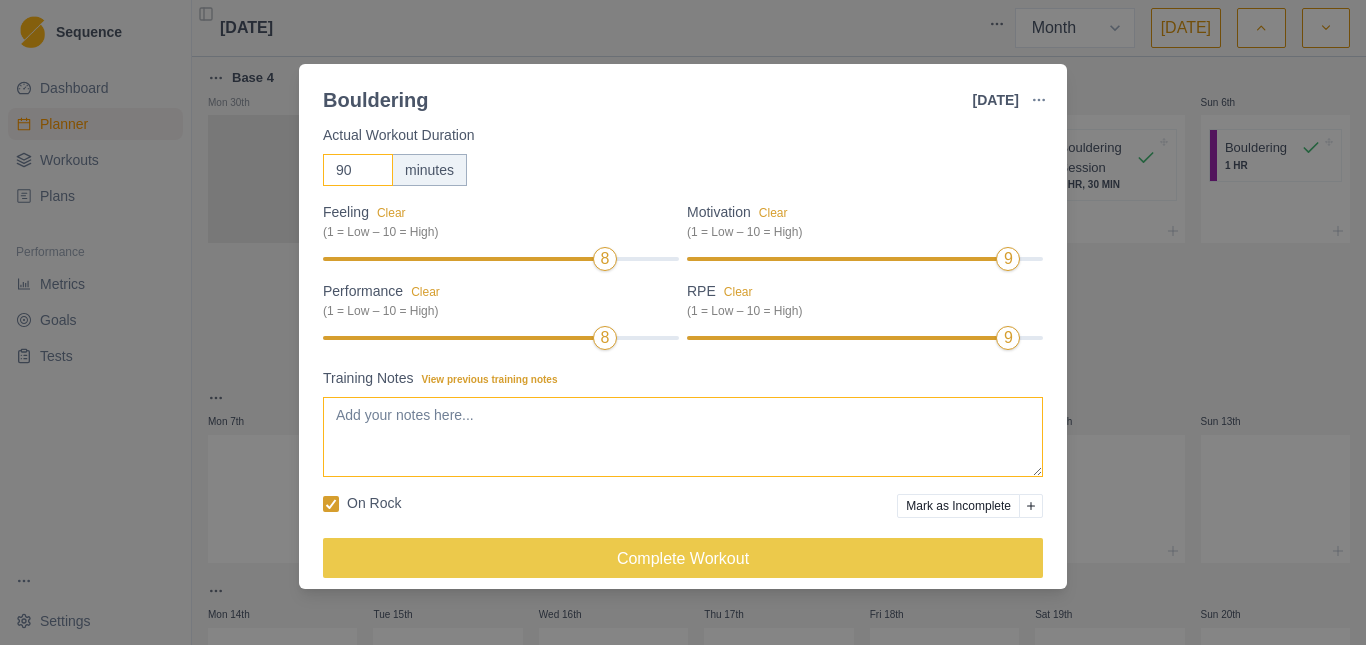 type on "90" 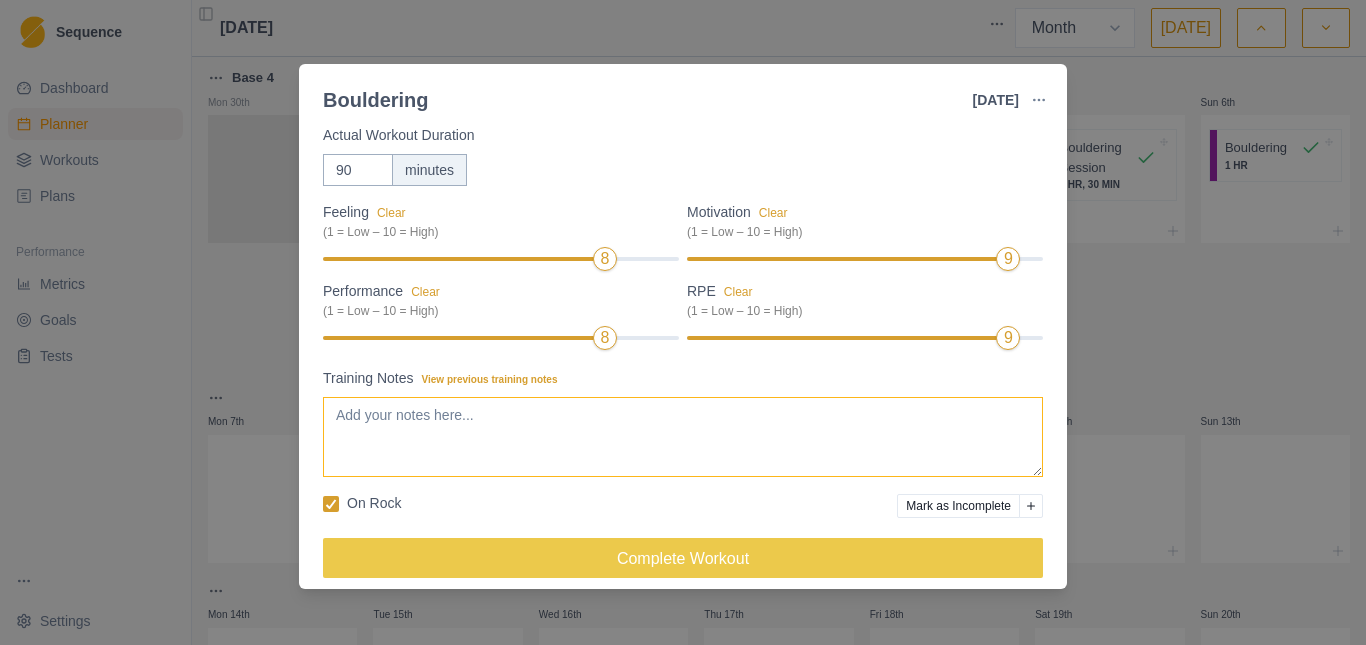 click on "Training Notes View previous training notes" at bounding box center (683, 437) 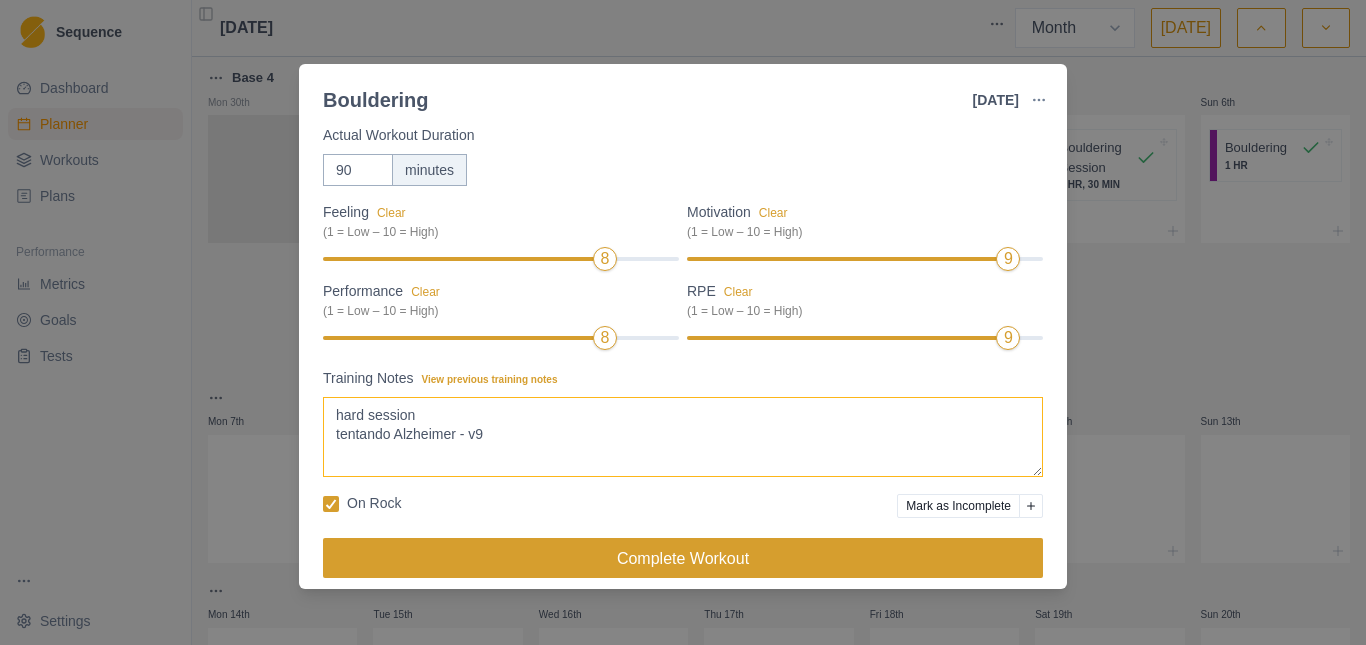 type on "hard session
tentando Alzheimer - v9" 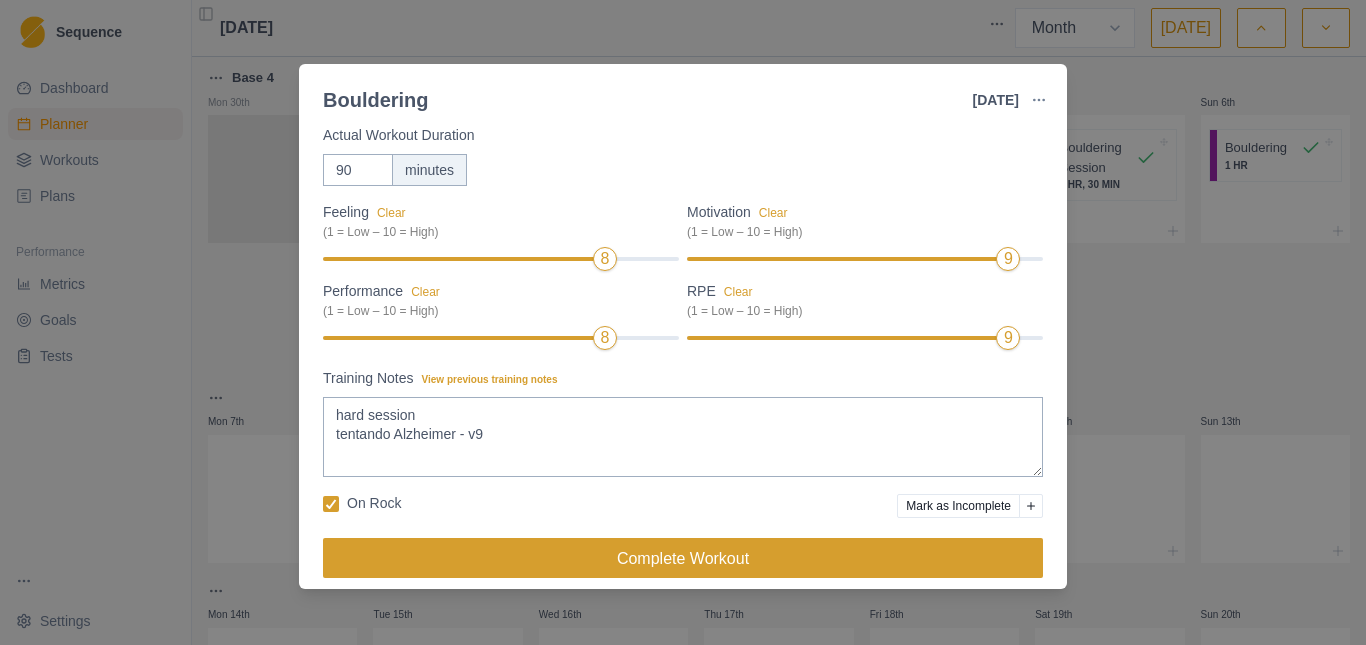 click on "Complete Workout" at bounding box center (683, 558) 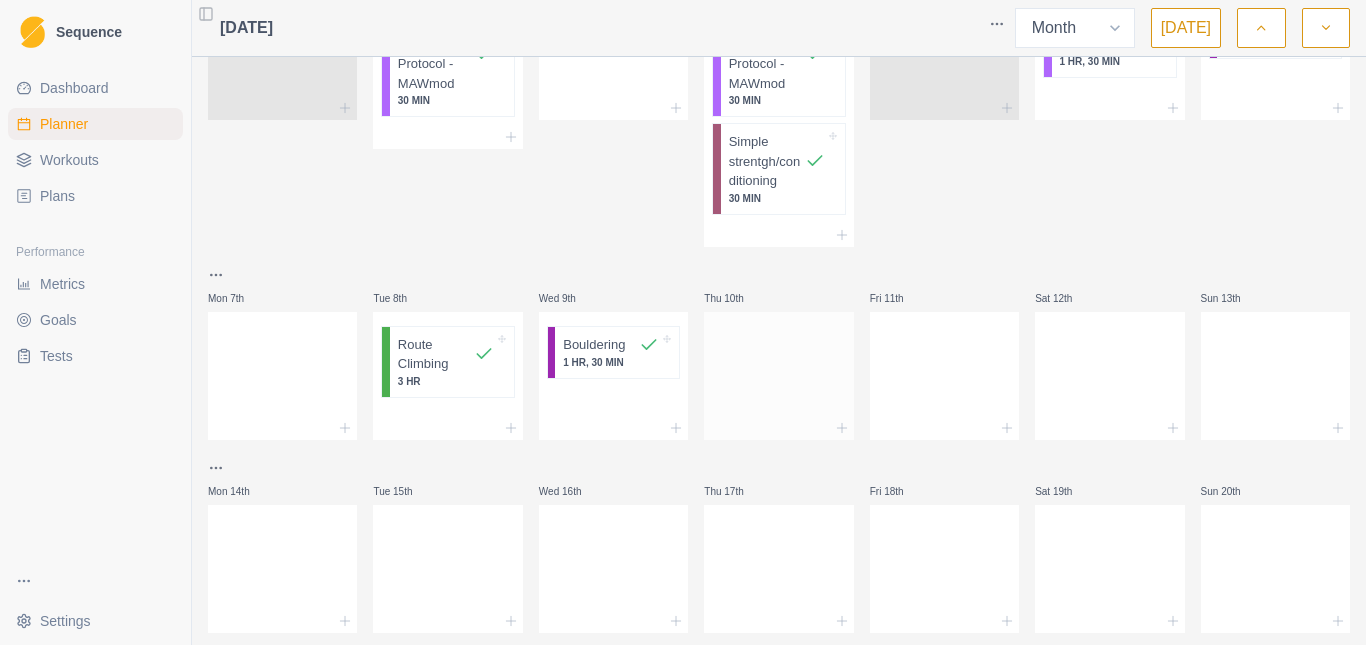 scroll, scrollTop: 127, scrollLeft: 0, axis: vertical 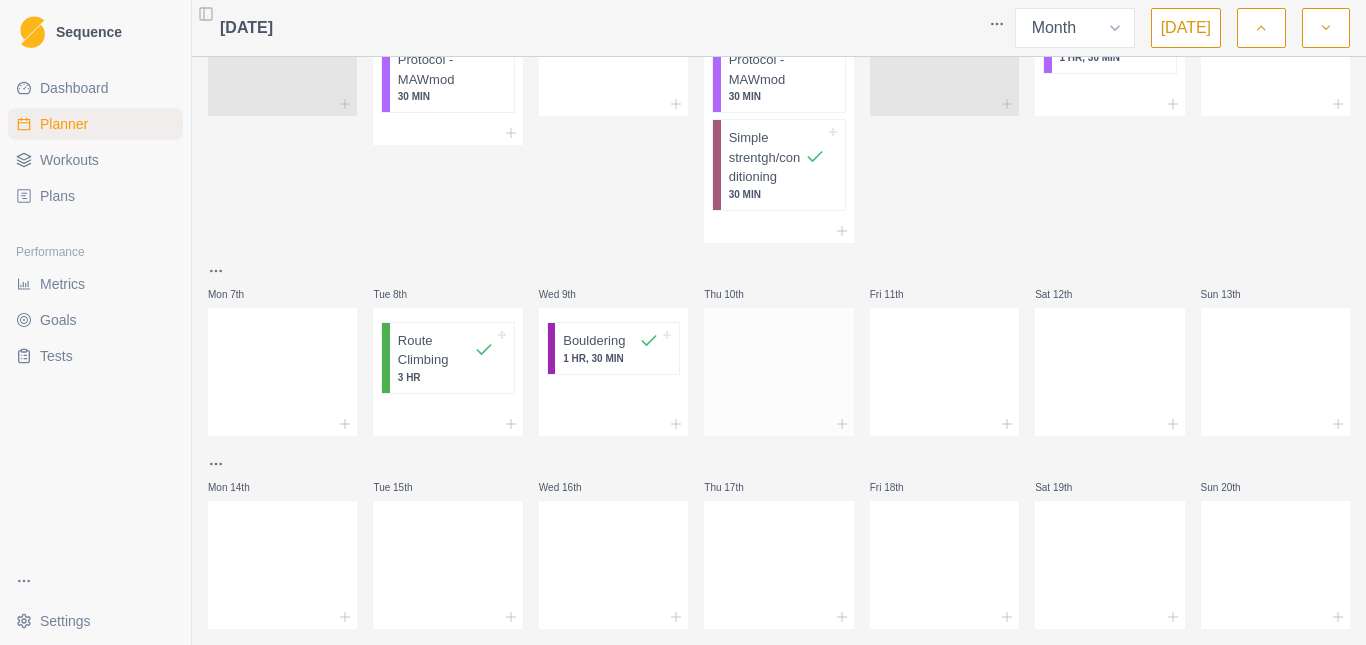 click at bounding box center (778, 424) 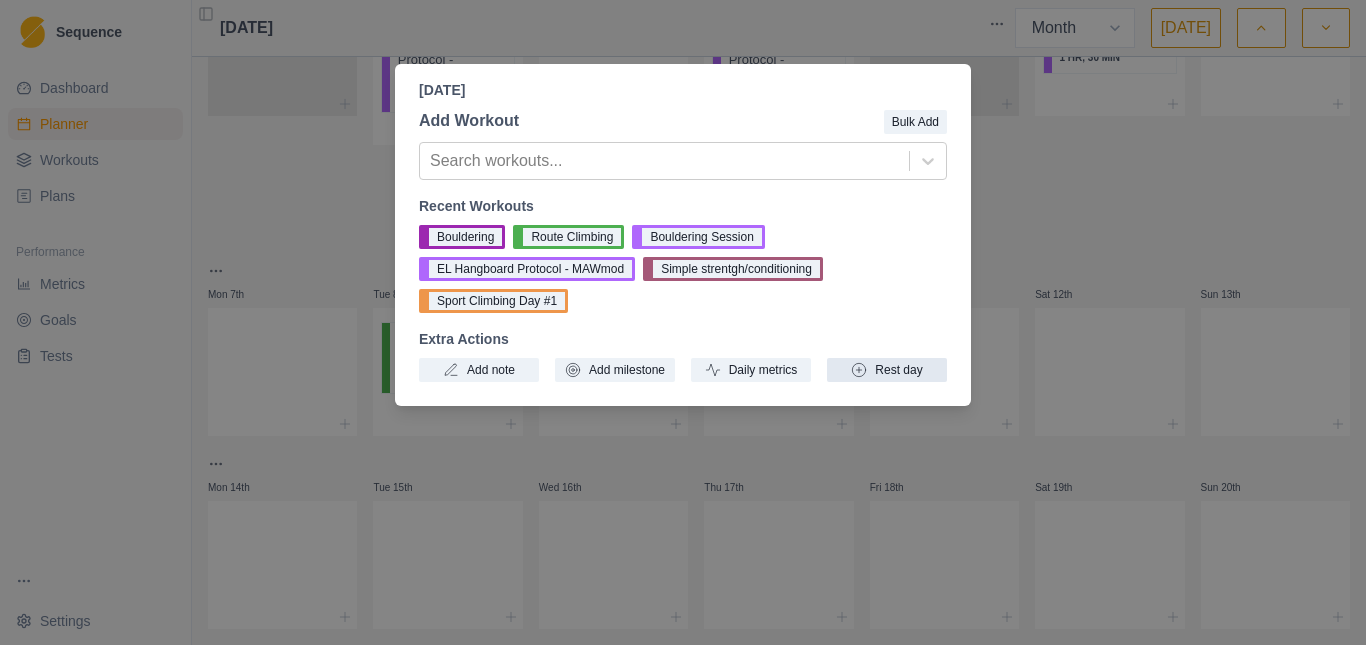 click on "Rest day" at bounding box center [887, 370] 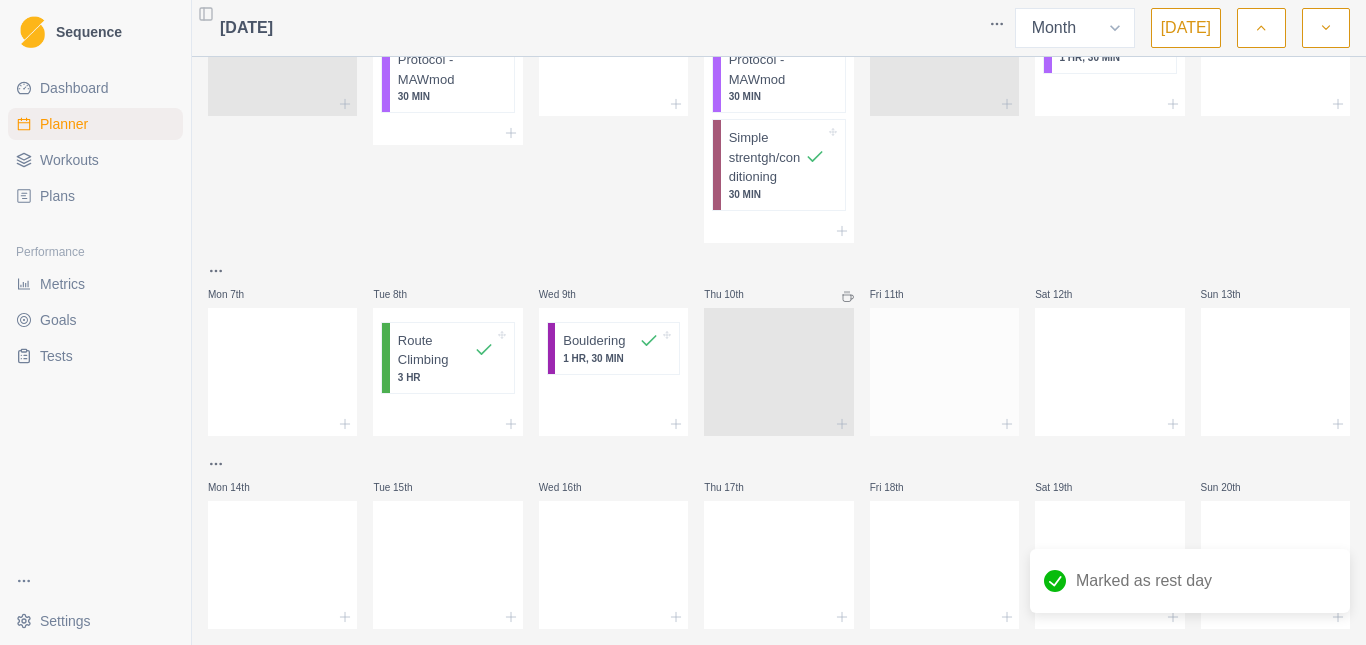 click at bounding box center (944, 424) 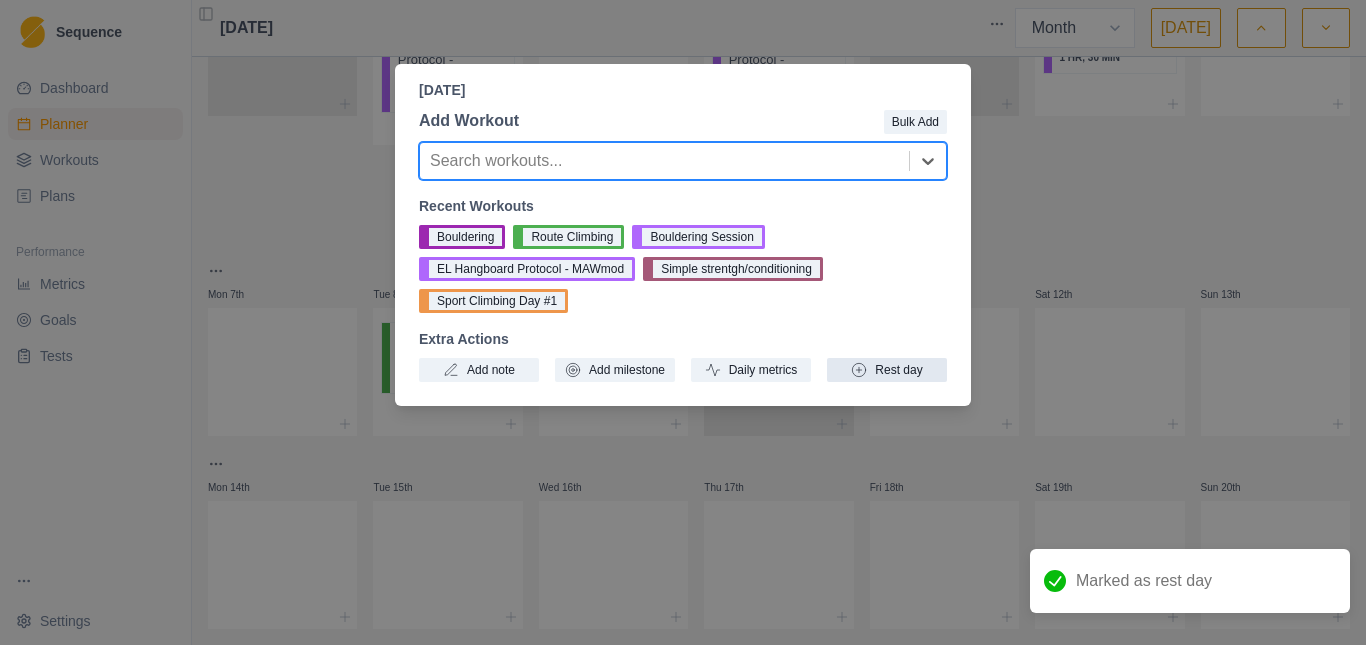 click on "Rest day" at bounding box center [887, 370] 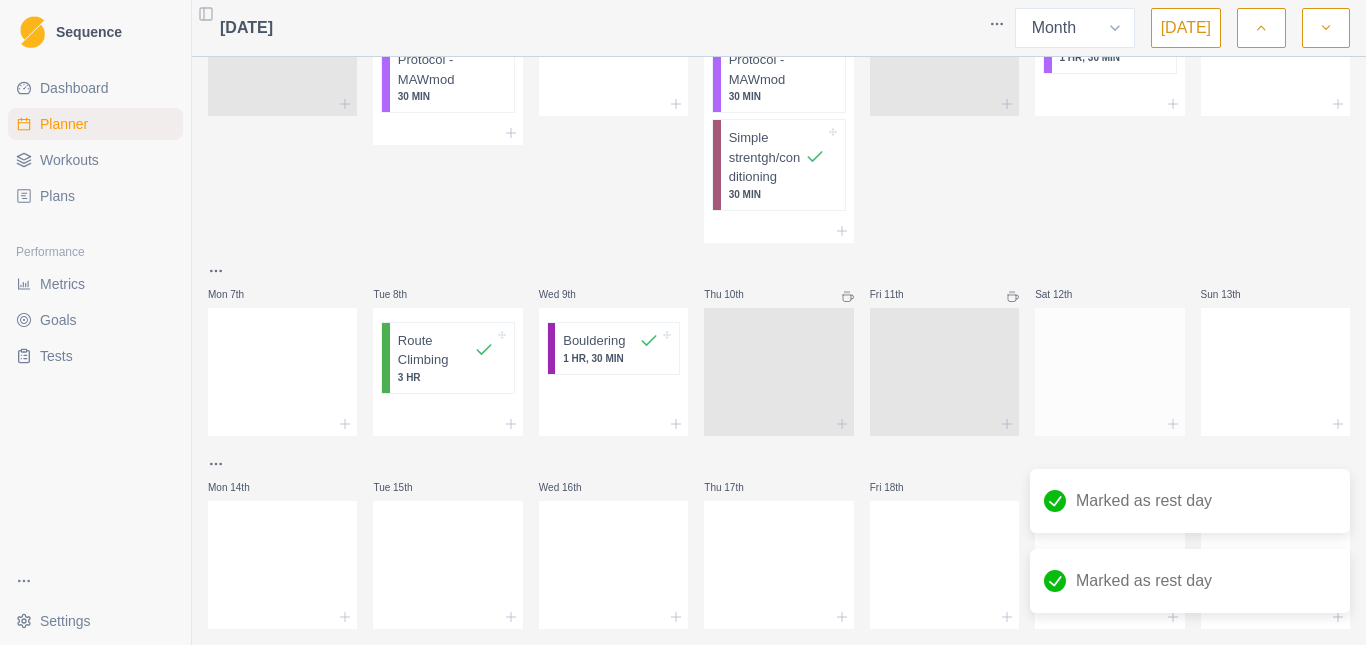 click at bounding box center [1109, 424] 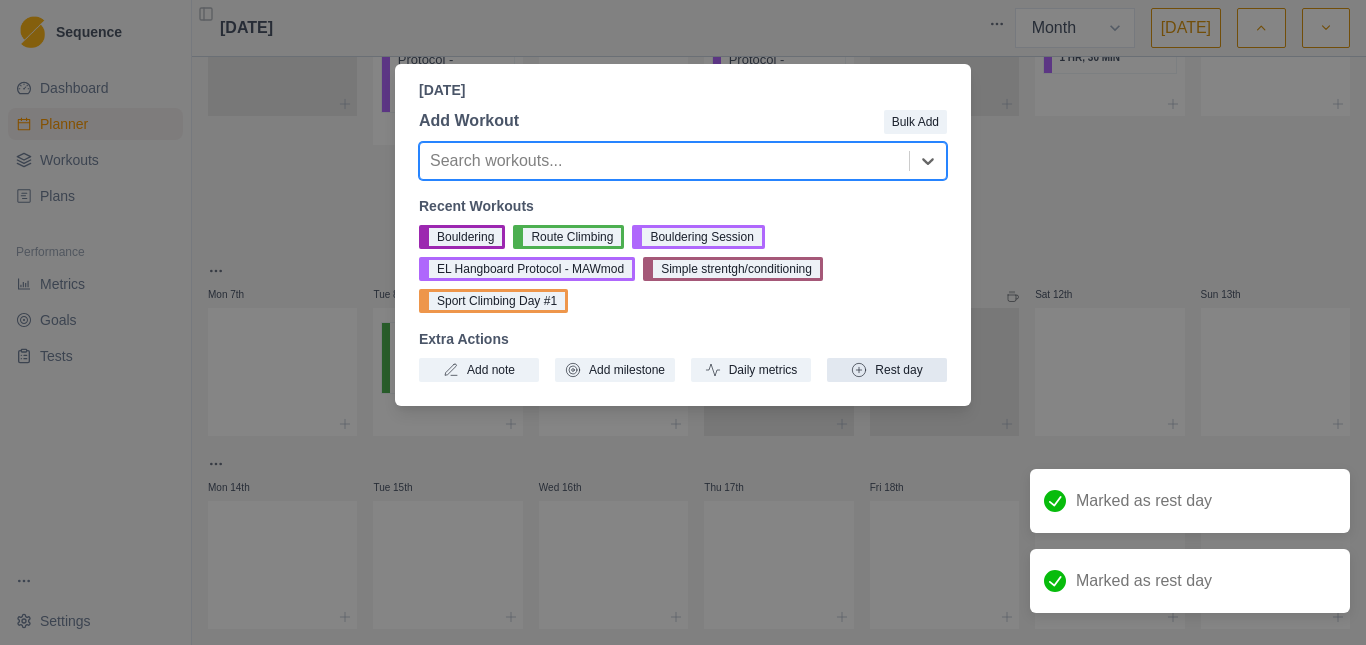 click on "Rest day" at bounding box center (887, 370) 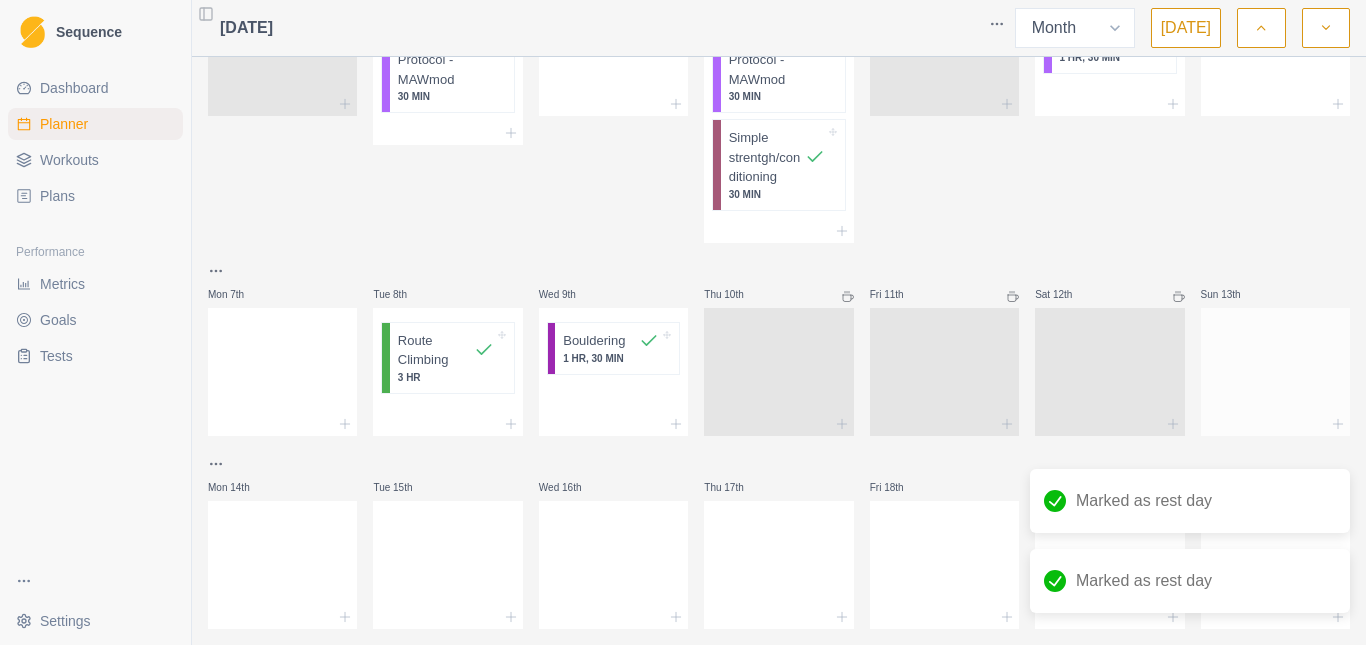 click at bounding box center (1275, 368) 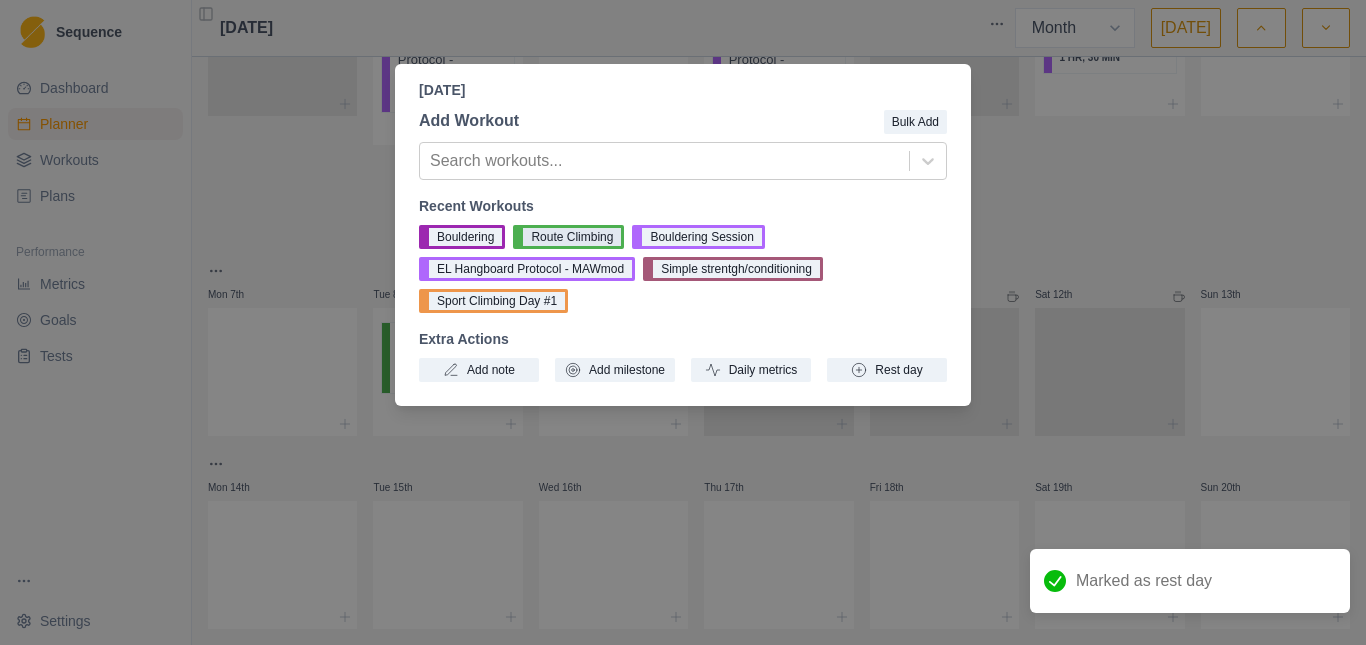 click on "Route Climbing" at bounding box center [568, 237] 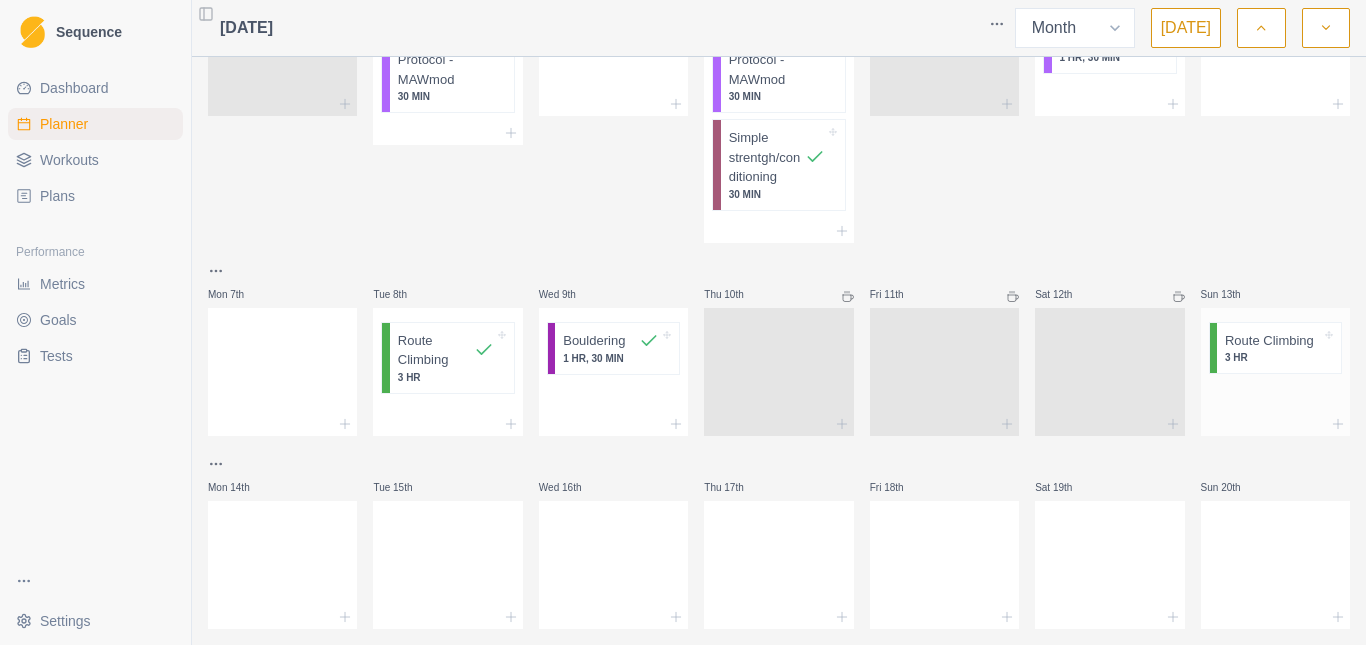 click on "3 HR" at bounding box center (1273, 357) 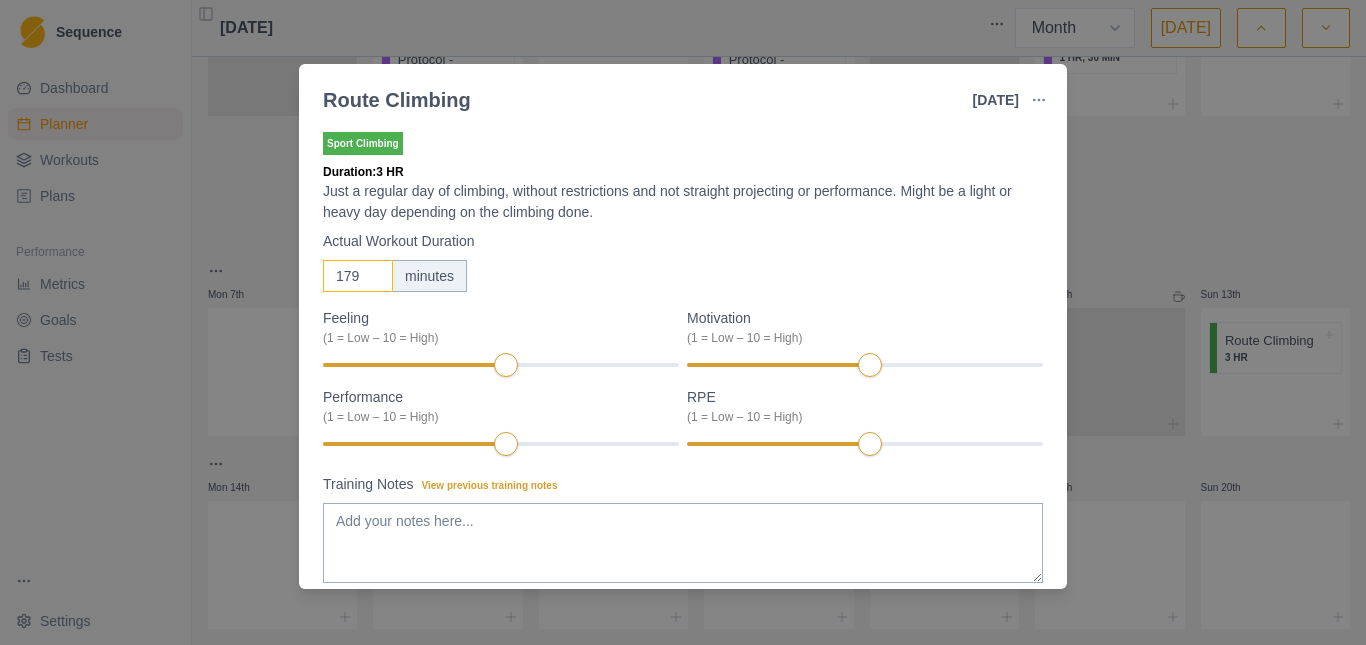 click on "179" at bounding box center (358, 276) 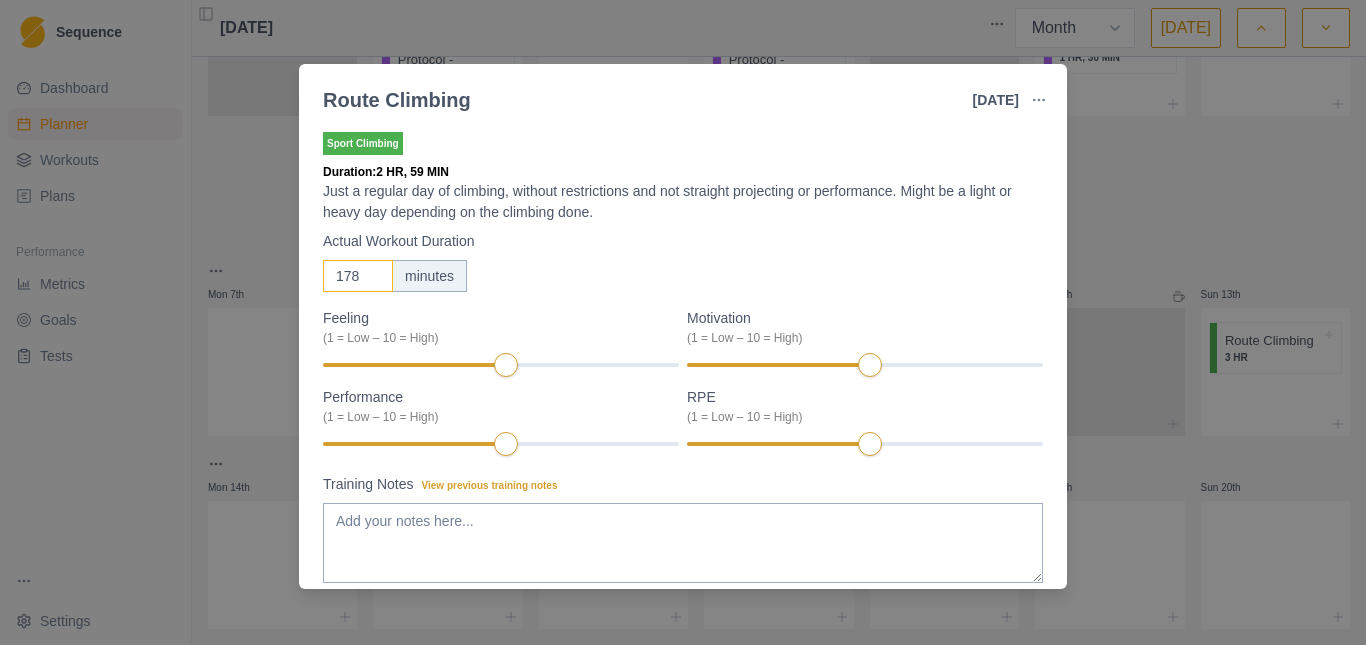 click on "178" at bounding box center (358, 276) 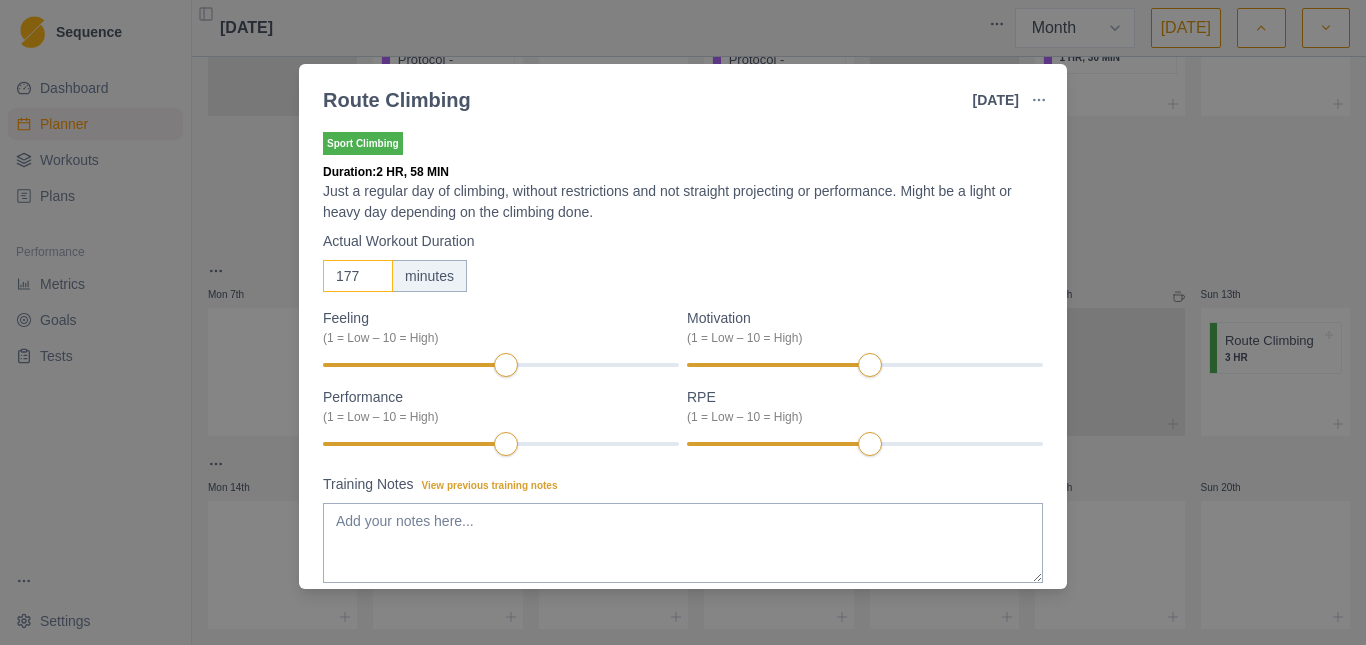 click on "177" at bounding box center (358, 276) 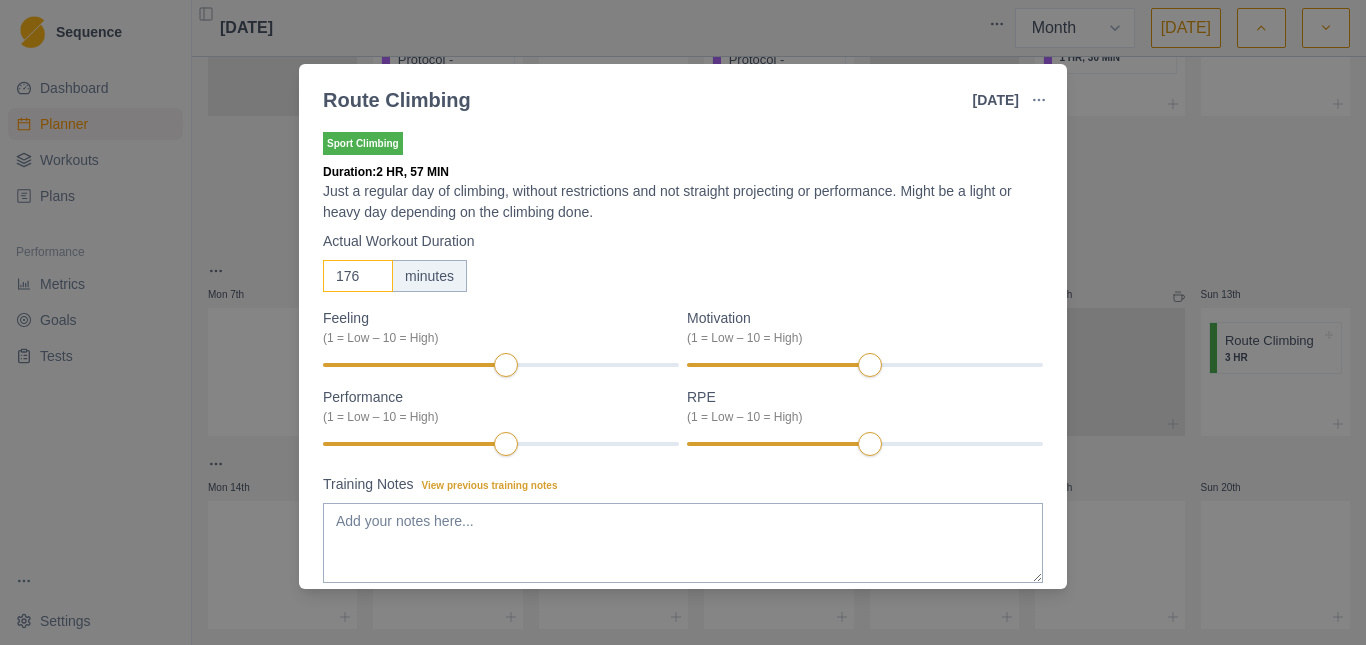 click on "176" at bounding box center [358, 276] 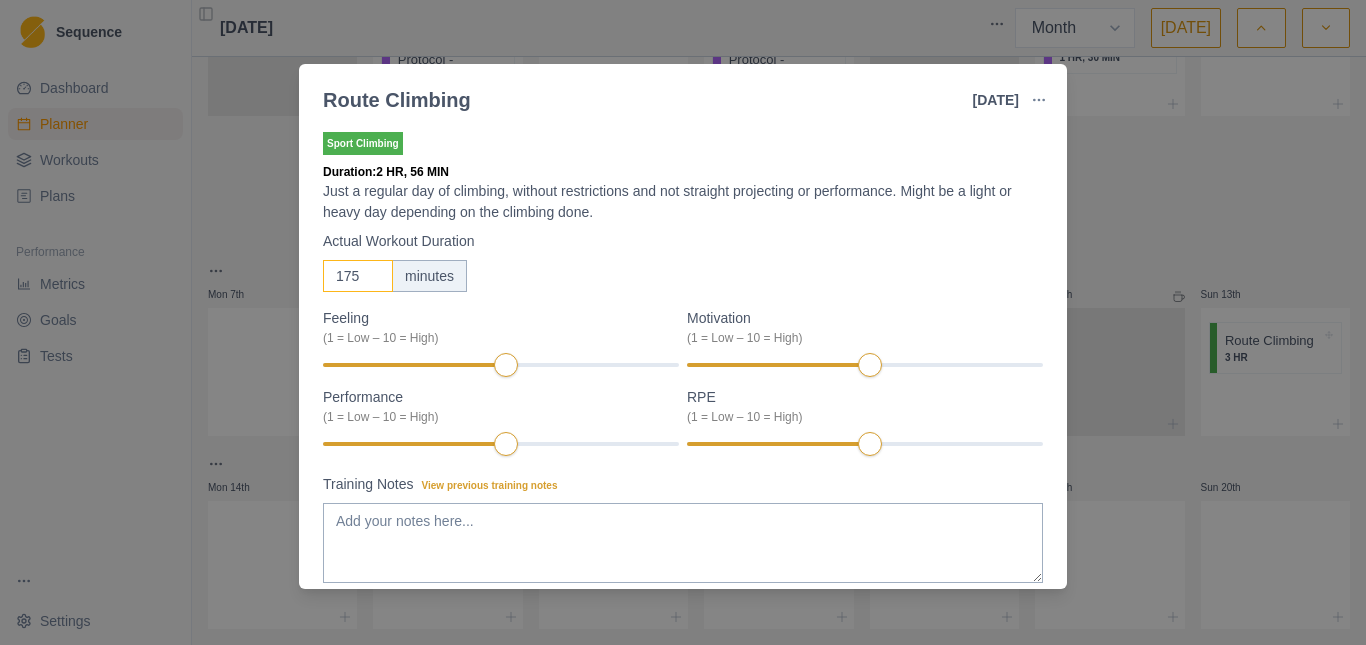 click on "175" at bounding box center (358, 276) 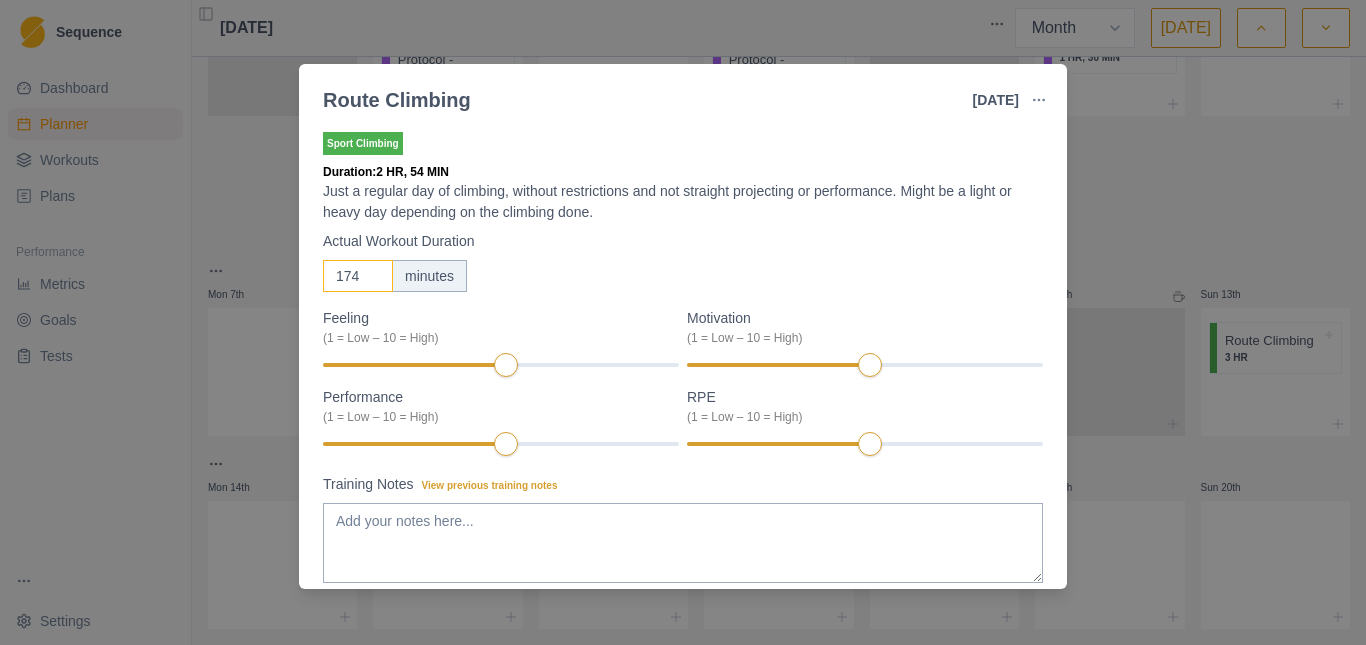 click on "174" at bounding box center [358, 276] 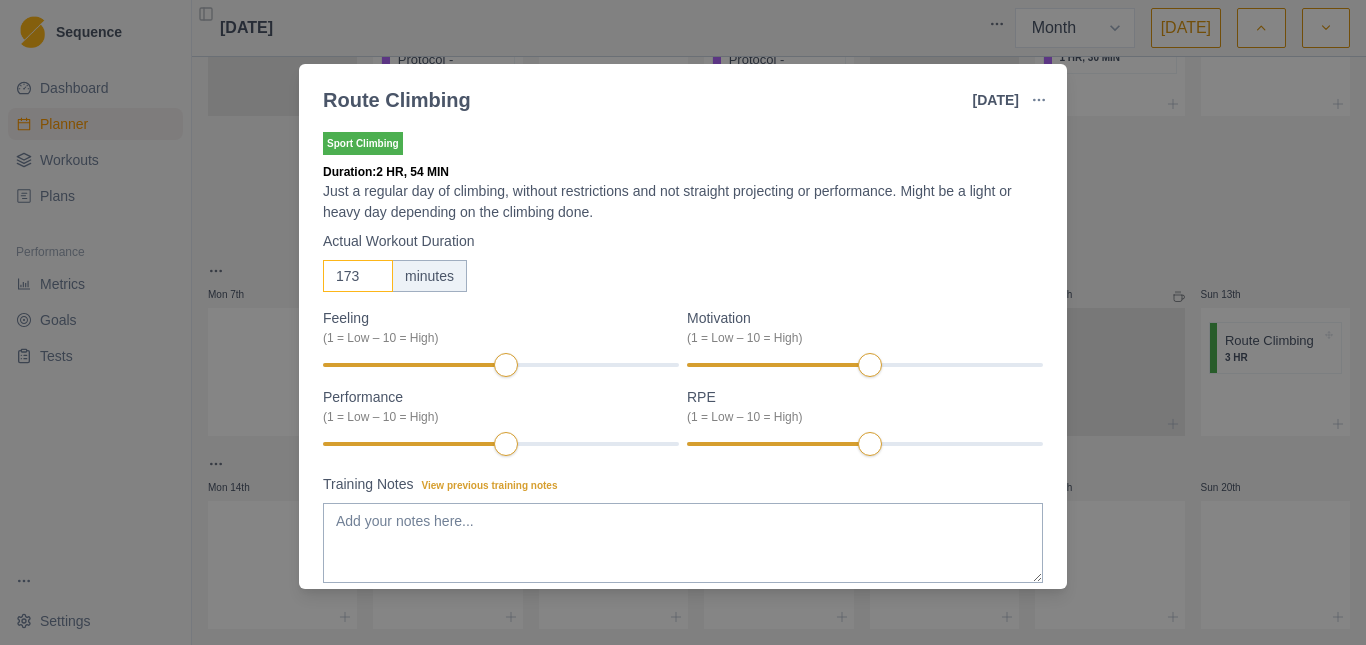 click on "173" at bounding box center [358, 276] 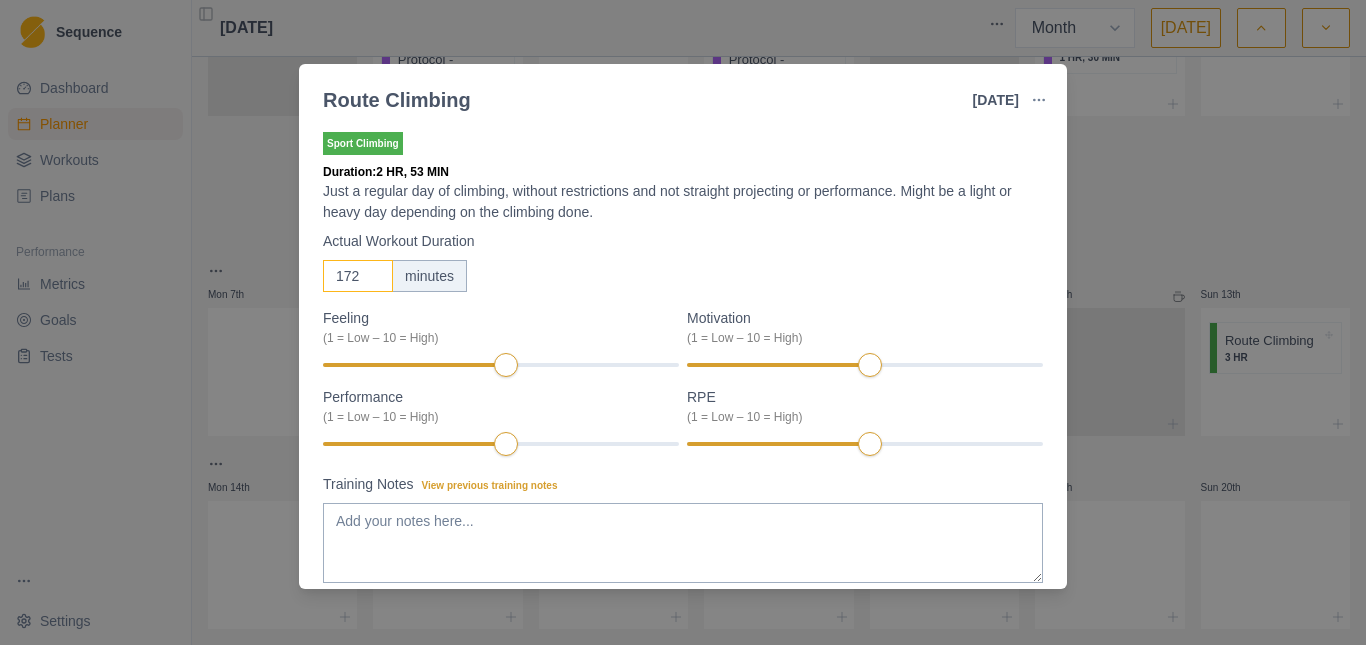 click on "172" at bounding box center (358, 276) 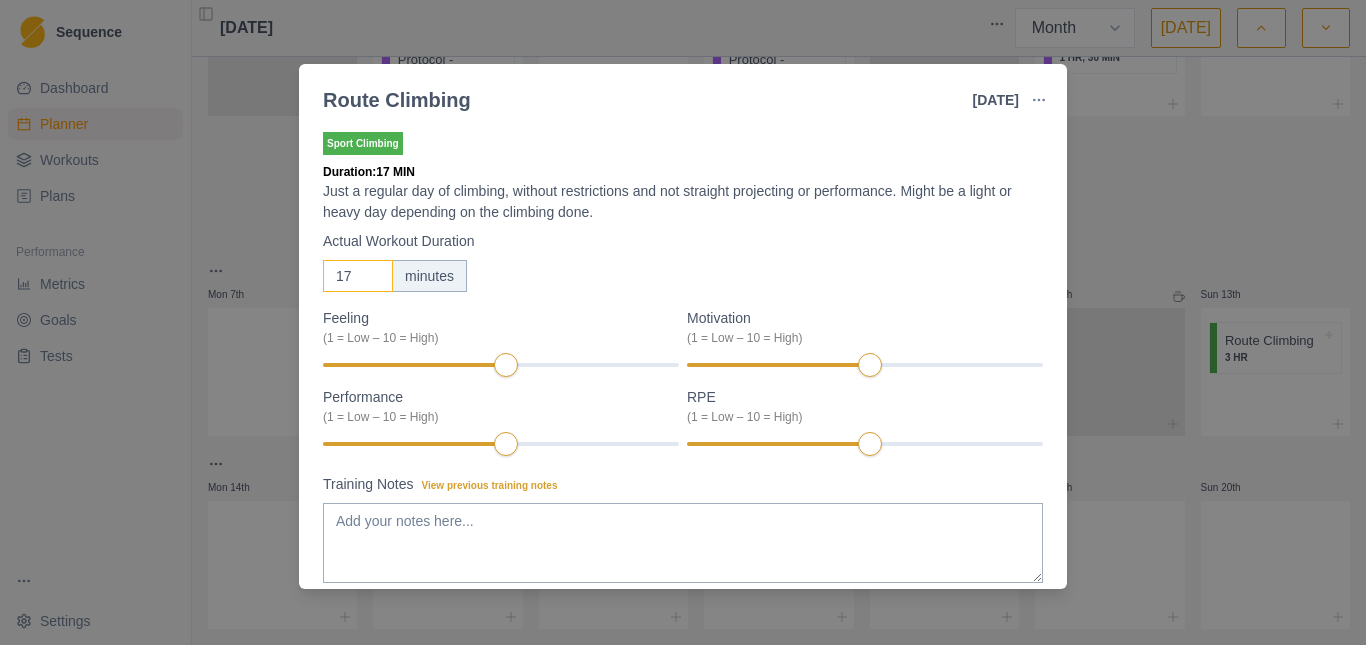 type on "1" 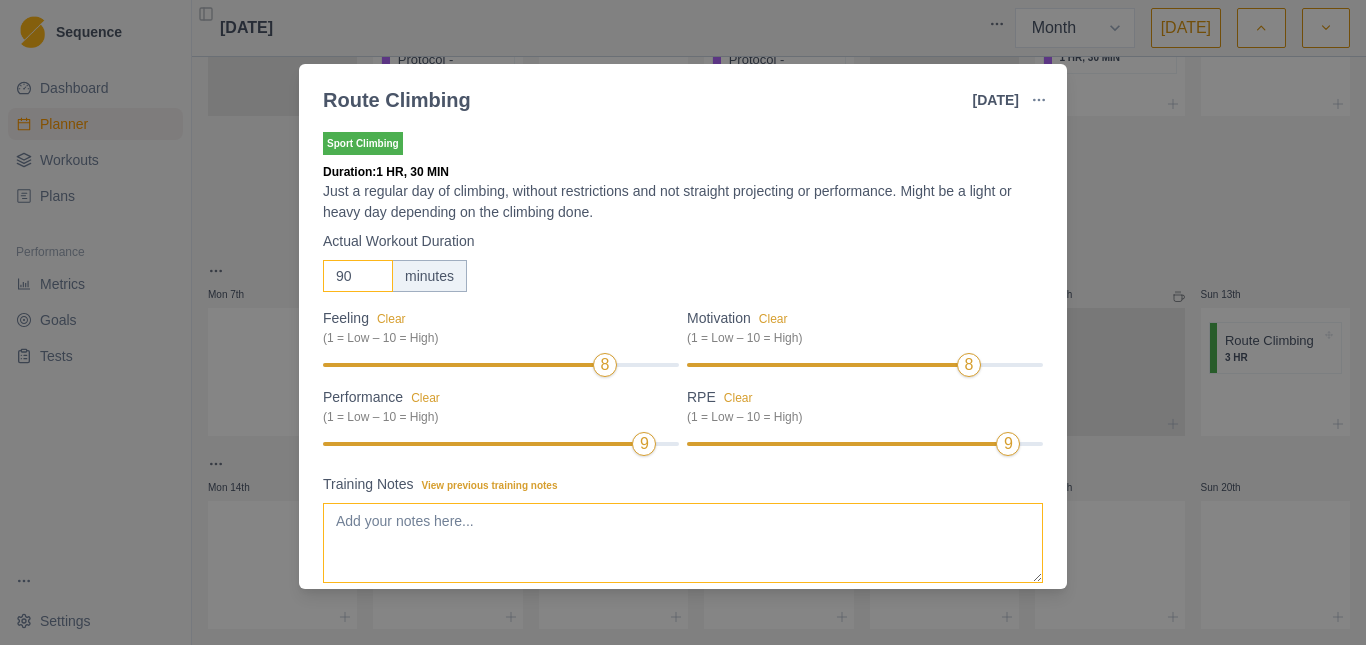 type on "90" 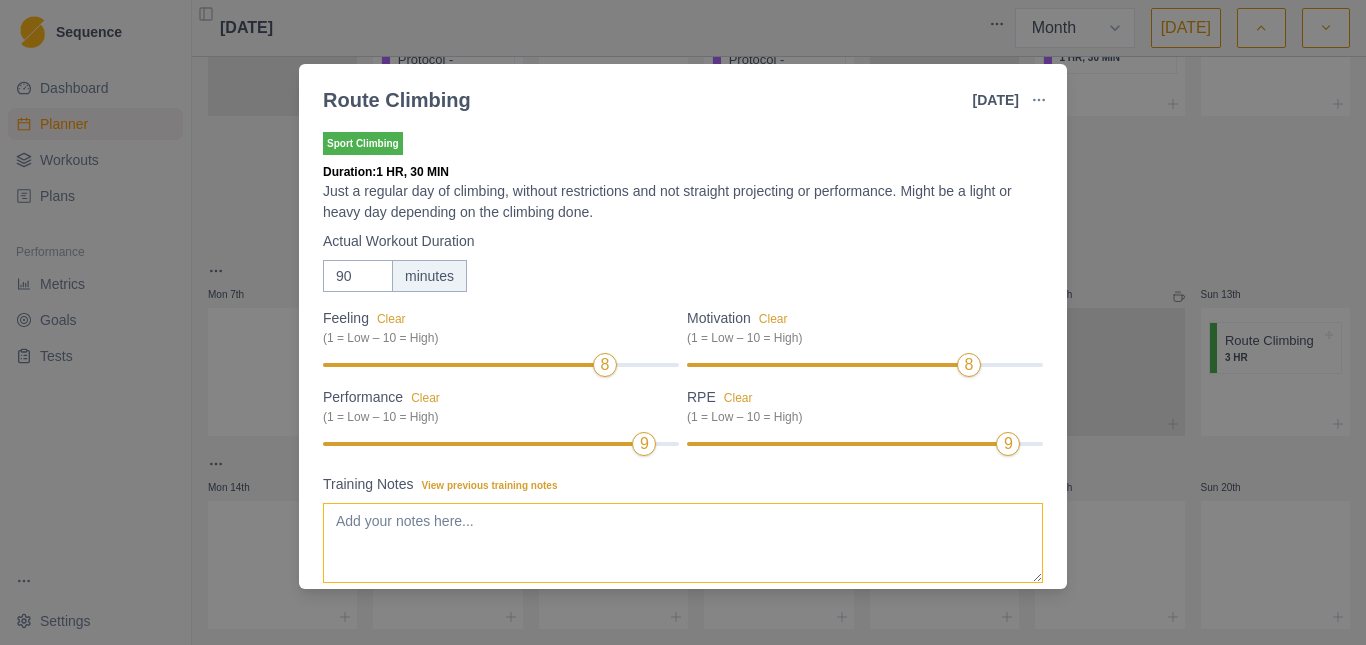 click on "Training Notes View previous training notes" at bounding box center [683, 543] 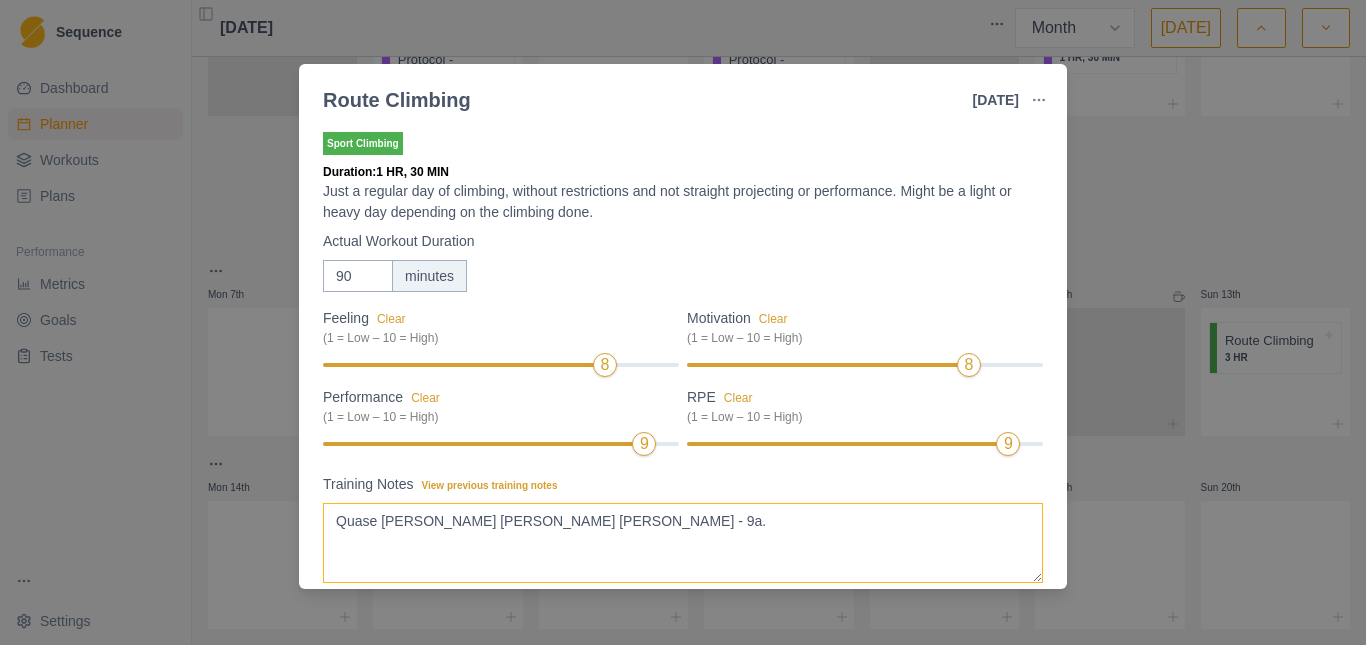 scroll, scrollTop: 123, scrollLeft: 0, axis: vertical 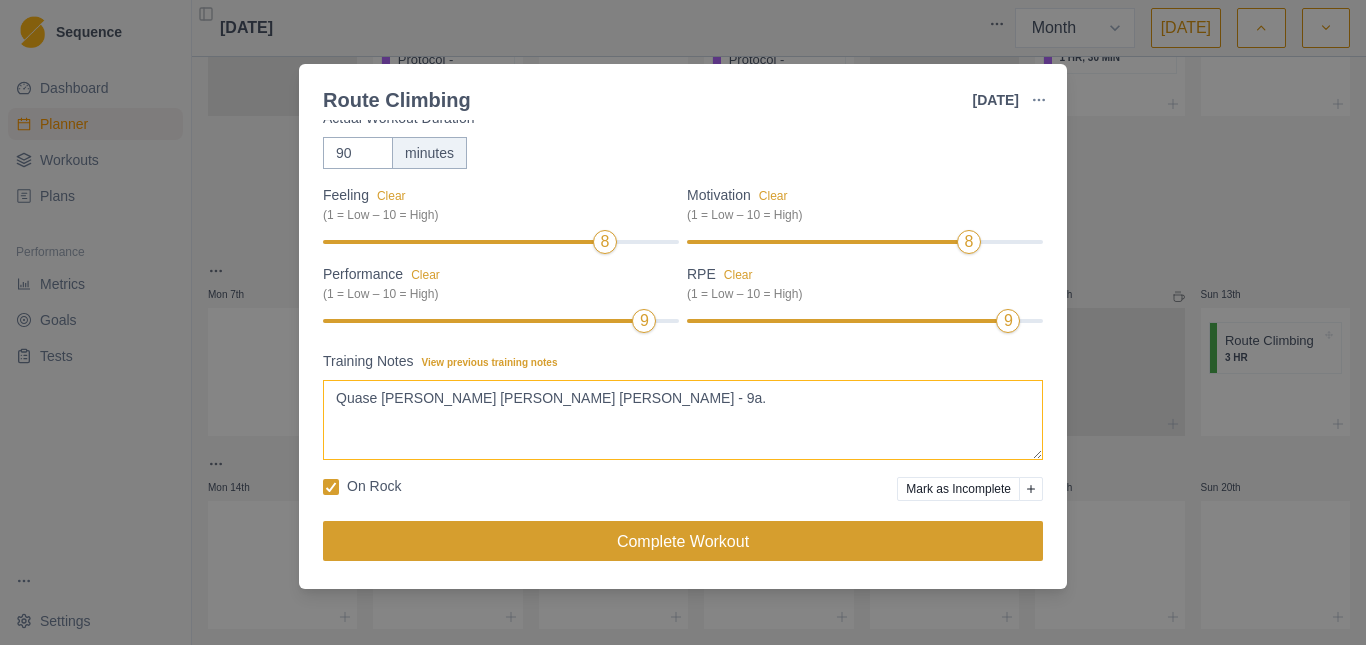 type on "Quase [PERSON_NAME] [PERSON_NAME] [PERSON_NAME] - 9a." 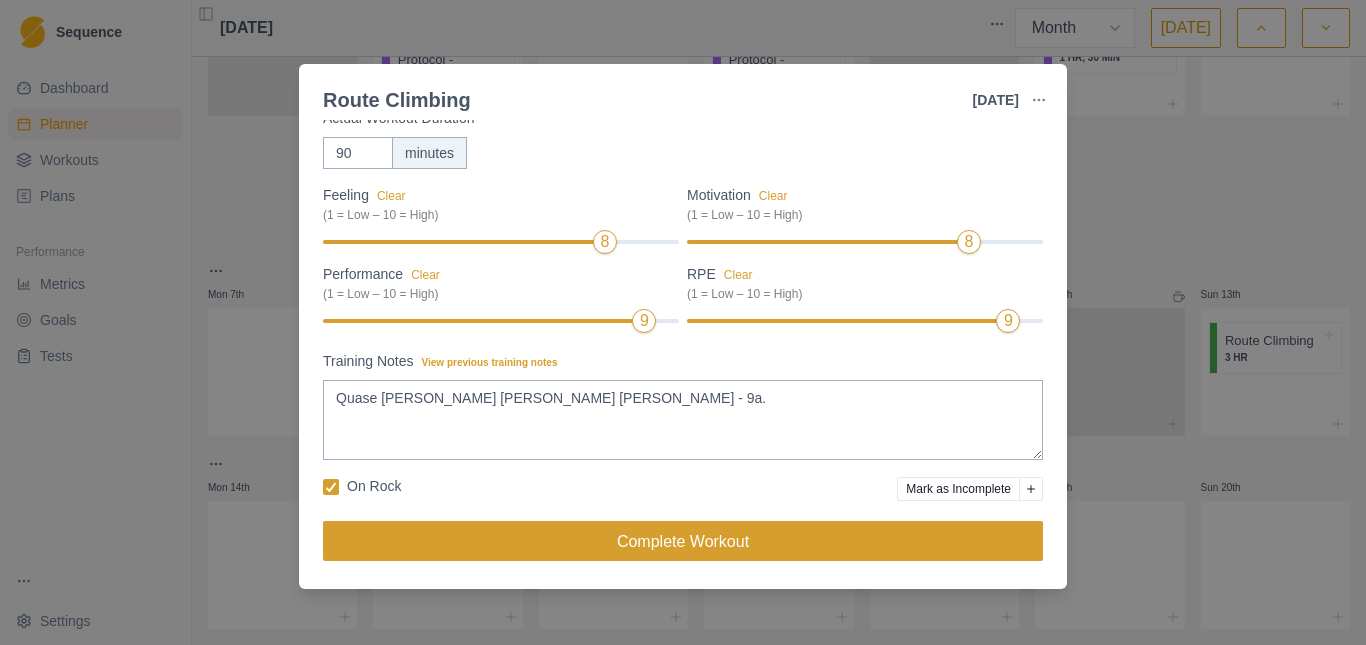 click on "Complete Workout" at bounding box center (683, 541) 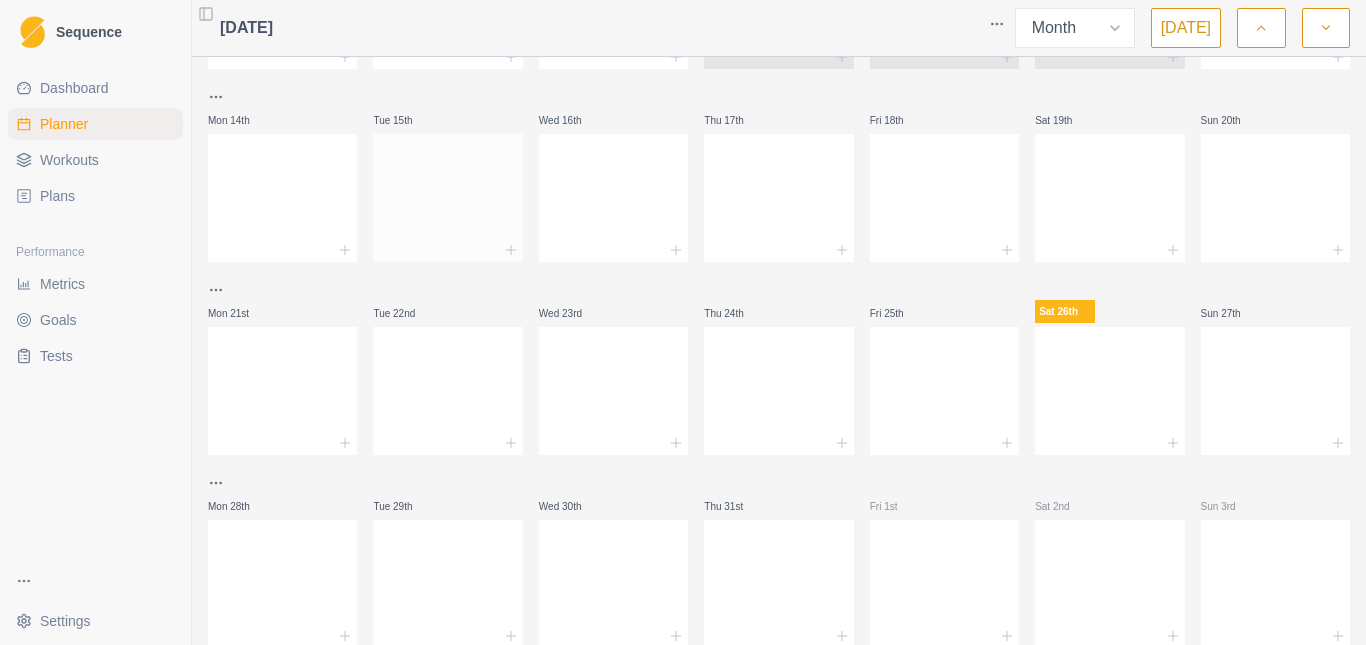 scroll, scrollTop: 495, scrollLeft: 0, axis: vertical 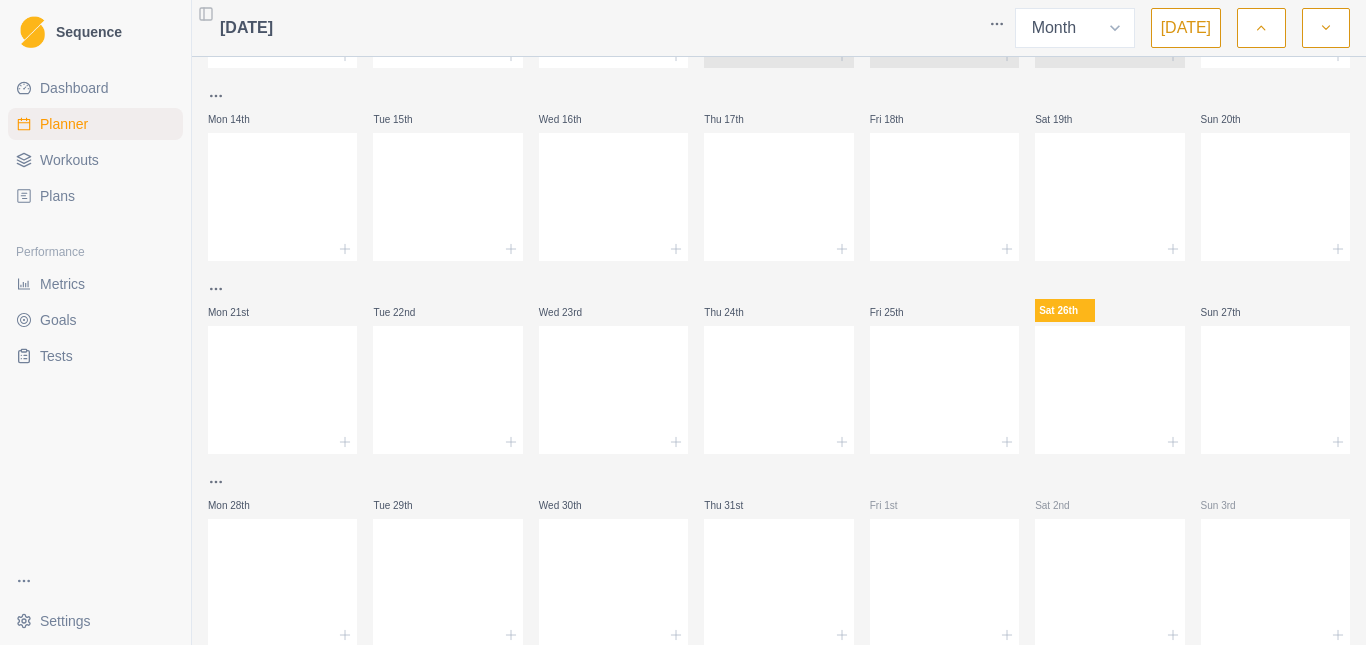 click on "Sequence Dashboard Planner Workouts Plans Performance Metrics Goals Tests Settings Toggle Sidebar [DATE] Week Month [DATE] Base 4 Mon 30th Tue 1st EL Hangboard Protocol - MAWmod 30 MIN Wed 2nd Thu 3rd EL Hangboard Protocol - MAWmod 30 MIN Simple strentgh/conditioning 30 MIN Fri 4th Sat 5th Bouldering Session 1 HR, 30 [PERSON_NAME] 6th Bouldering 1 HR Mon 7th Tue 8th Route Climbing 3 HR Wed 9th Bouldering 1 HR, 30 MIN Thu 10th Fri 11th Sat 12th Sun 13th Route Climbing 1 HR, 30 MIN Mon 14th Tue 15th Wed 16th Thu 17th Fri 18th Sat 19th Sun 20th Mon 21st Tue 22nd Wed 23rd Thu 24th Fri 25th Sat 26th Sun 27th Mon 28th Tue 29th Wed 30th Thu 31st Fri 1st Sat 2nd Sun 3rd
Press space bar to start a drag.
When dragging you can use the arrow keys to move the item around and escape to cancel.
Some screen readers may require you to be in focus mode or to use your pass through key" at bounding box center [683, 322] 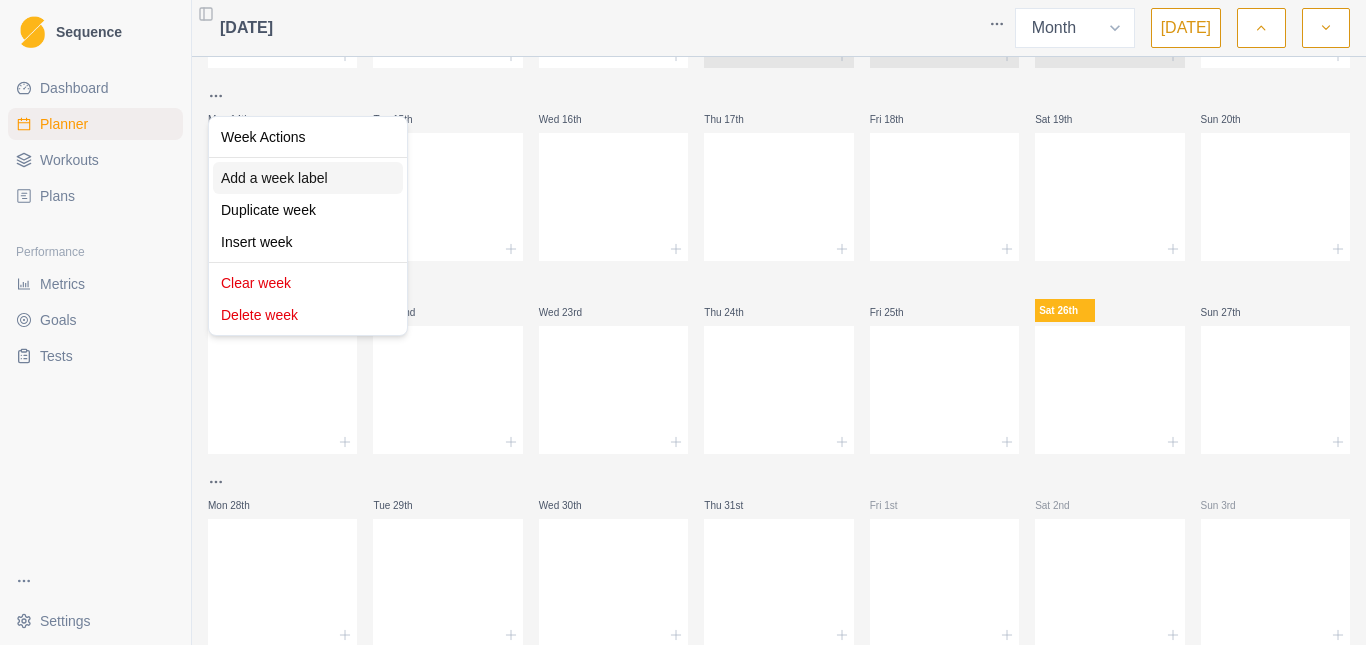 click on "Add a week label" at bounding box center (308, 178) 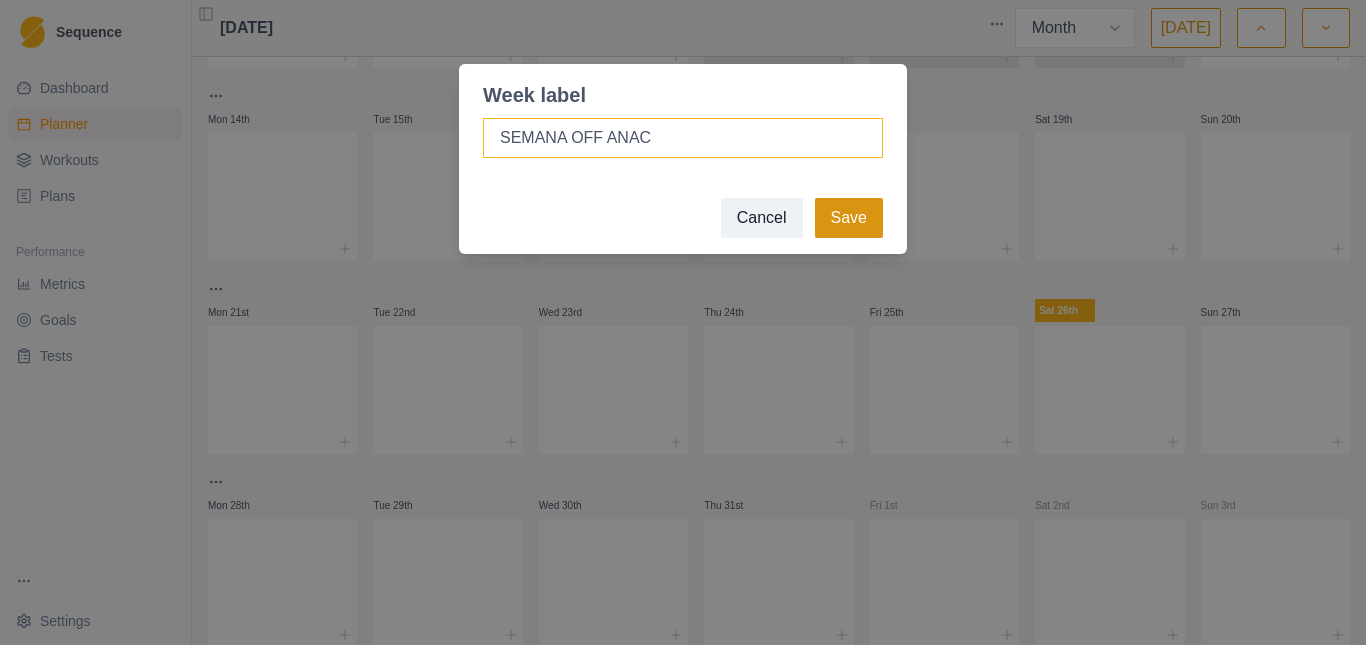 type on "SEMANA OFF ANAC" 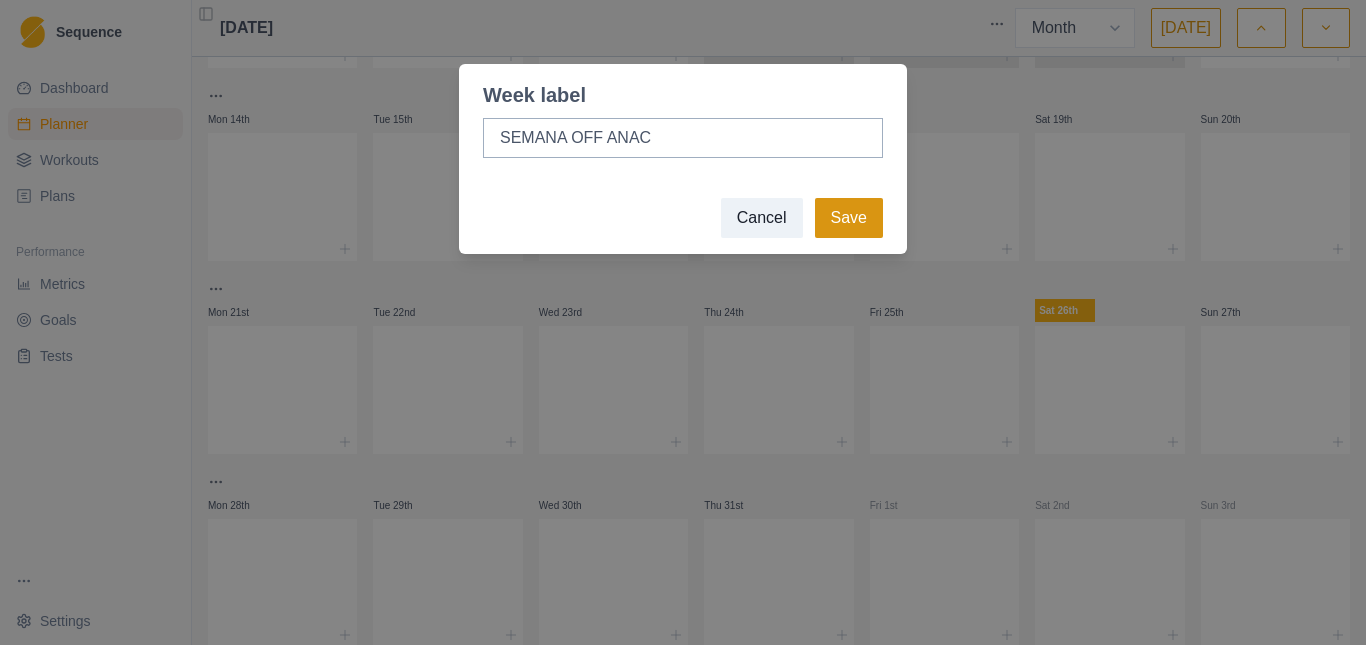 click on "Save" at bounding box center (849, 218) 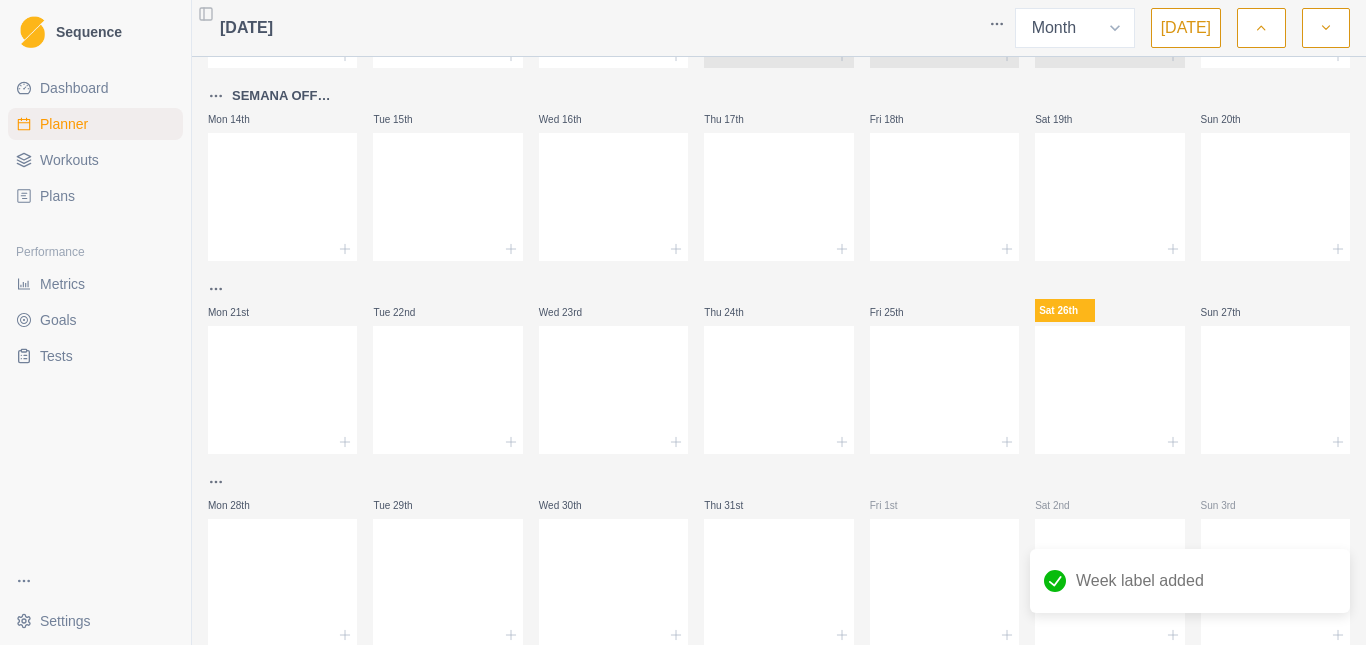 click on "Sequence Dashboard Planner Workouts Plans Performance Metrics Goals Tests Settings Toggle Sidebar [DATE] Week Month [DATE] Base 4 Mon 30th Tue 1st EL Hangboard Protocol - MAWmod 30 MIN Wed 2nd Thu 3rd EL Hangboard Protocol - MAWmod 30 MIN Simple strentgh/conditioning 30 MIN Fri 4th Sat 5th Bouldering Session 1 HR, 30 [PERSON_NAME] 6th Bouldering 1 HR Mon 7th Tue 8th Route Climbing 3 HR Wed 9th Bouldering 1 HR, 30 MIN Thu 10th Fri 11th Sat 12th Sun 13th Route Climbing 1 HR, 30 MIN SEMANA OFF ANAC Mon 14th Tue 15th Wed 16th Thu 17th Fri 18th Sat 19th Sun 20th Mon 21st Tue 22nd Wed 23rd Thu 24th Fri 25th Sat 26th Sun 27th Mon 28th Tue 29th Wed 30th Thu 31st Fri 1st Sat 2nd Sun 3rd Week label added
Press space bar to start a drag.
When dragging you can use the arrow keys to move the item around and escape to cancel.
Some screen readers may require you to be in focus mode or to use your pass through key" at bounding box center (683, 322) 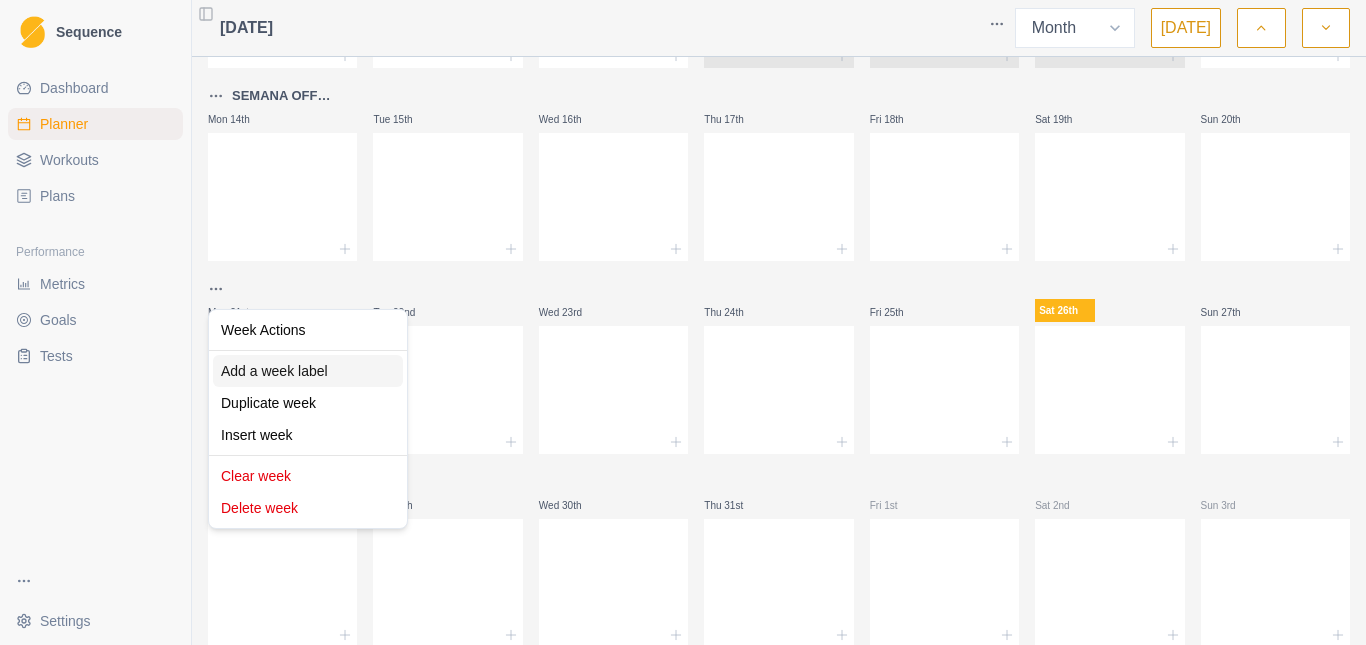 click on "Add a week label" at bounding box center (308, 371) 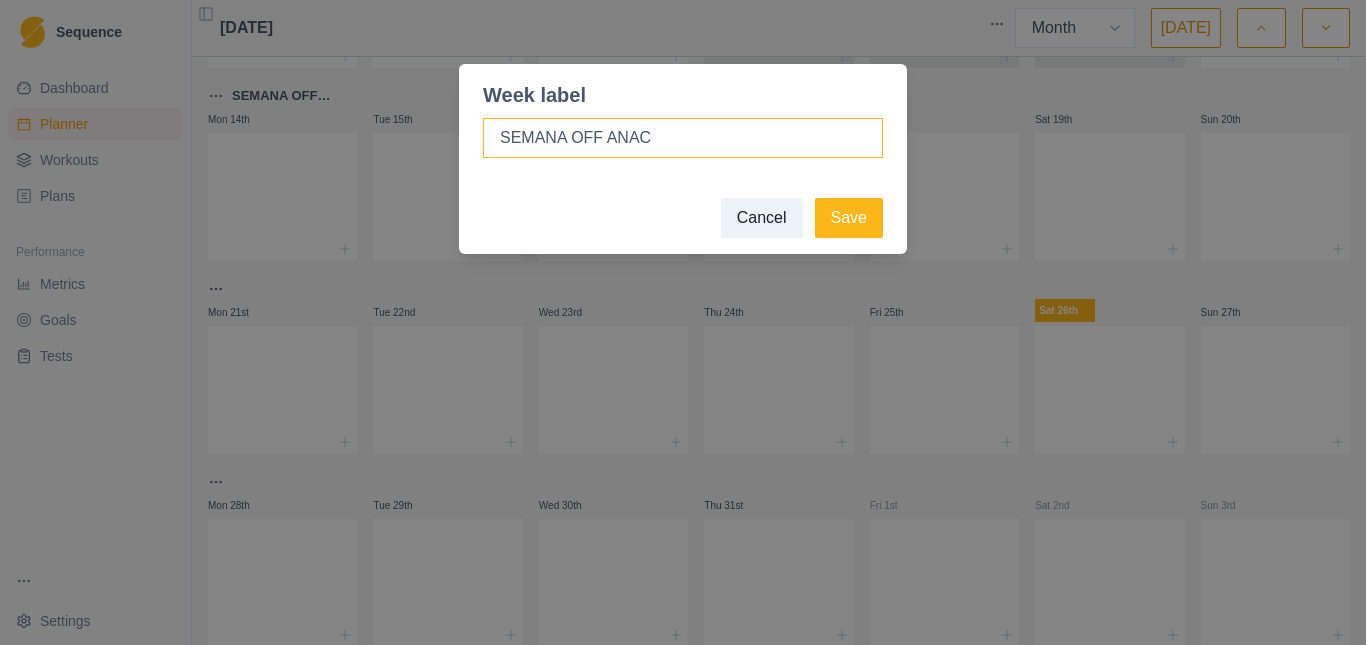 type on "SEMANA OFF ANAC" 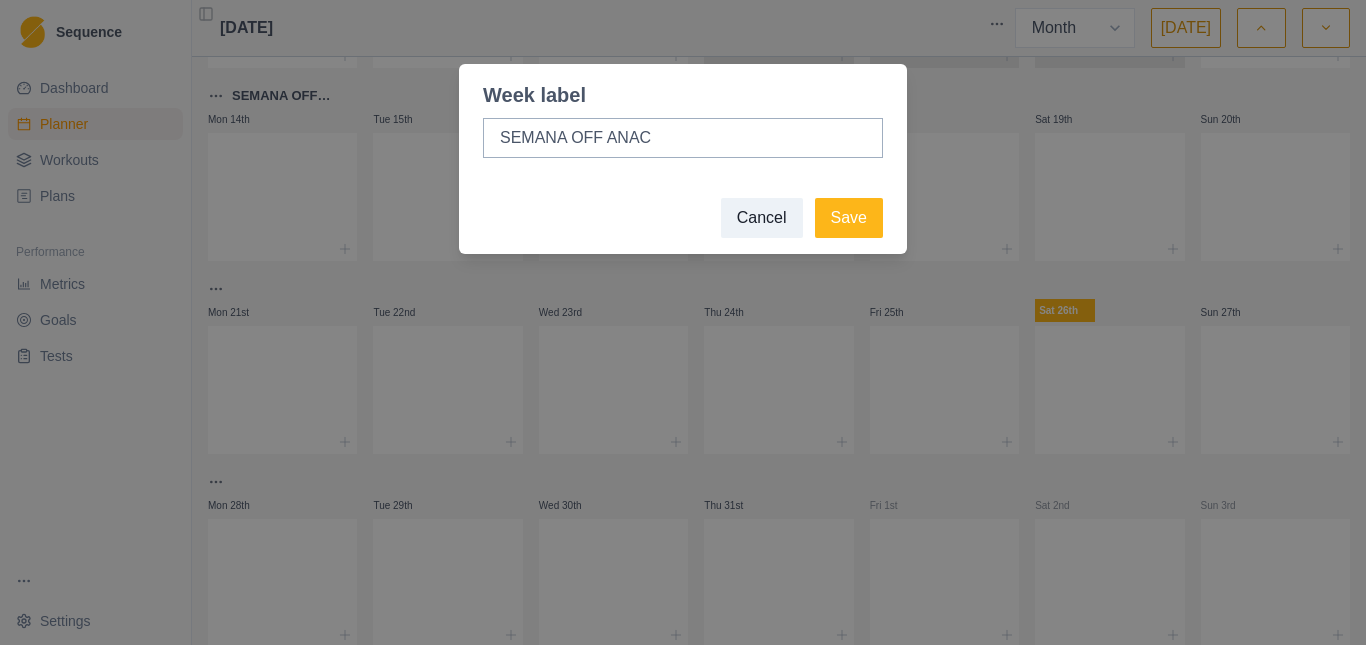 click on "Cancel Save" at bounding box center [683, 218] 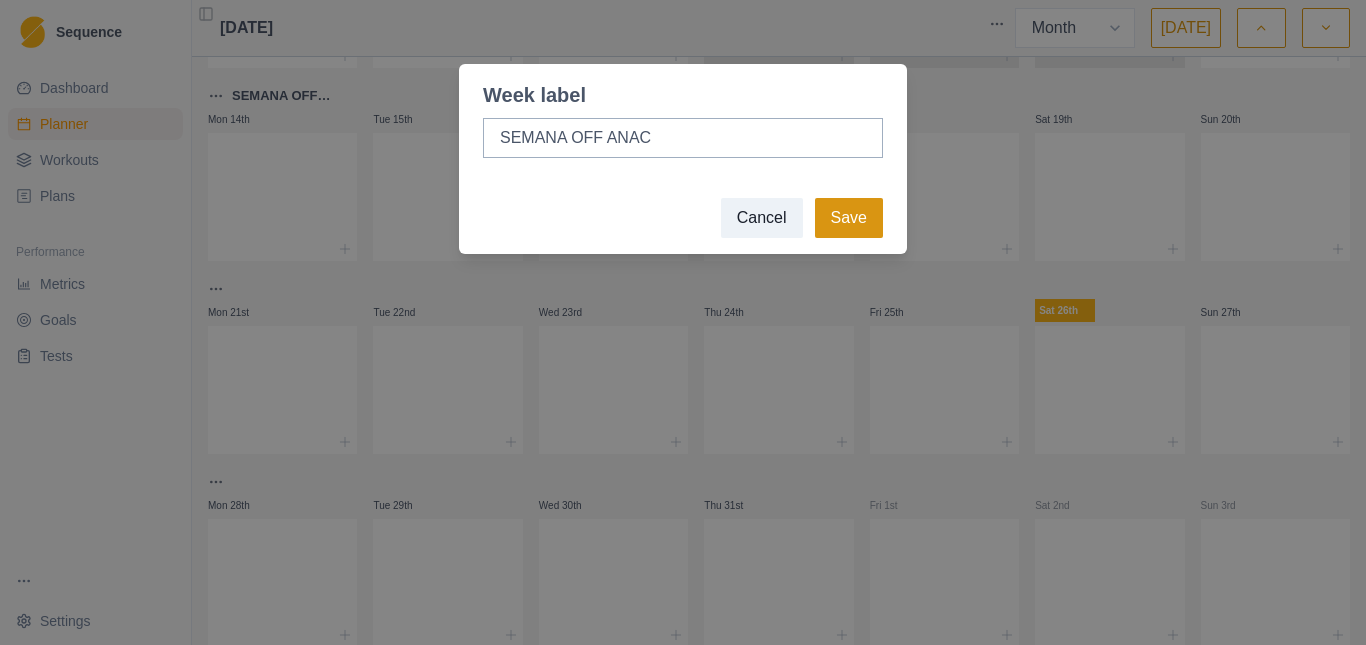 click on "Save" at bounding box center [849, 218] 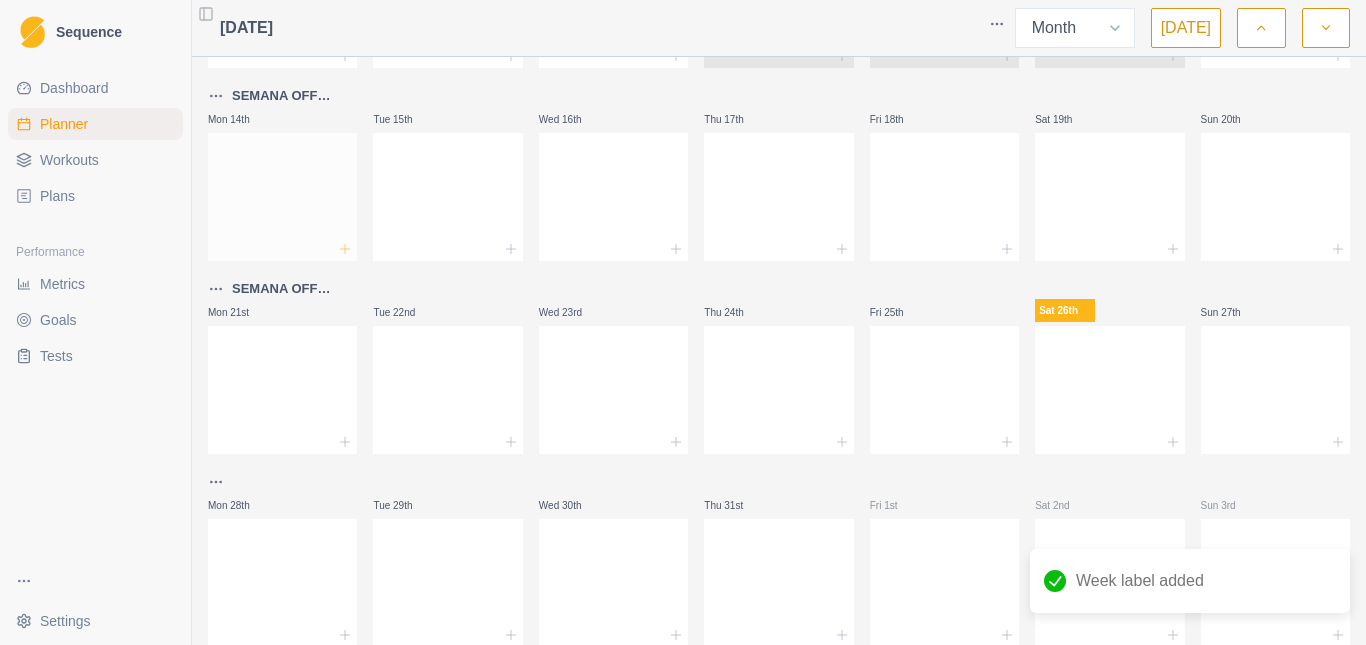click 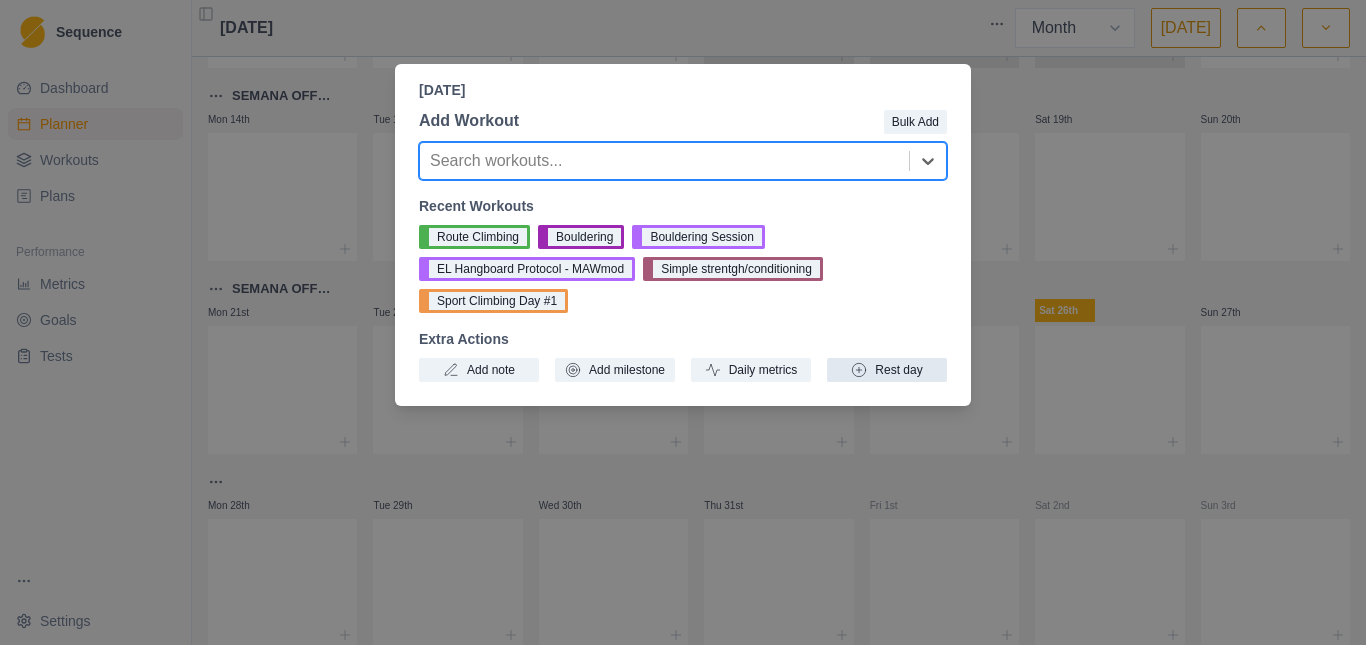 click on "Rest day" at bounding box center (887, 370) 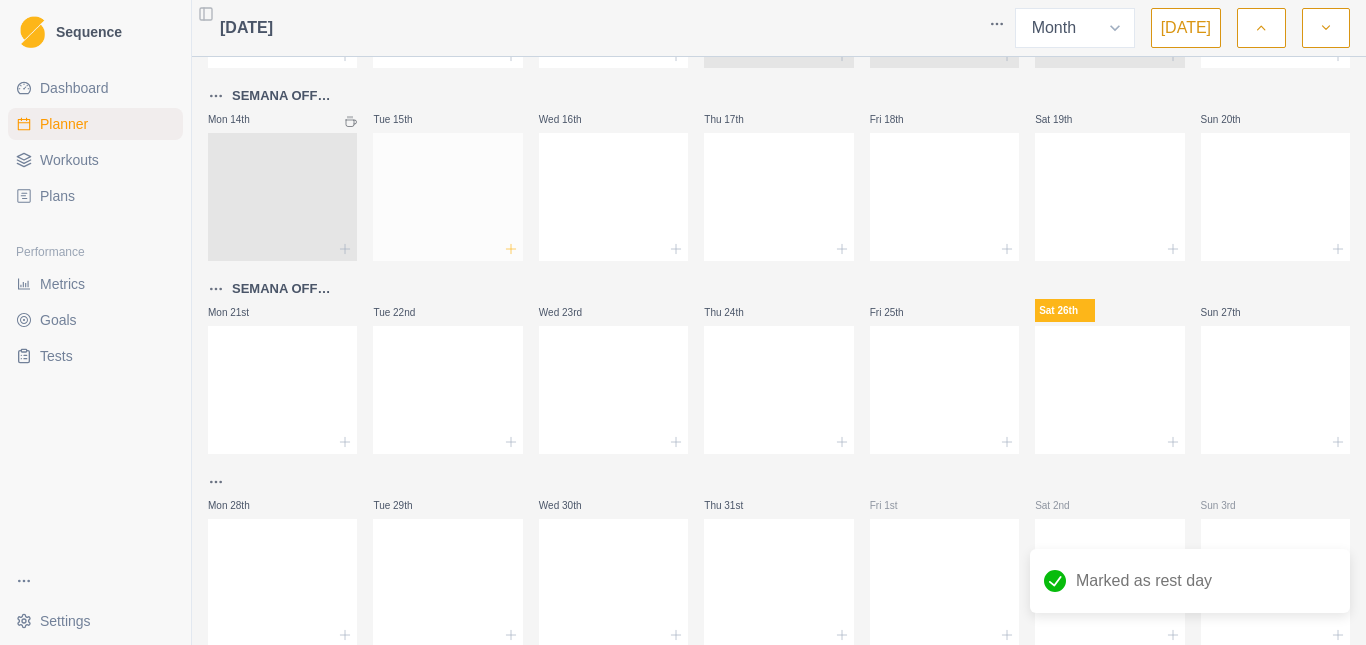 click 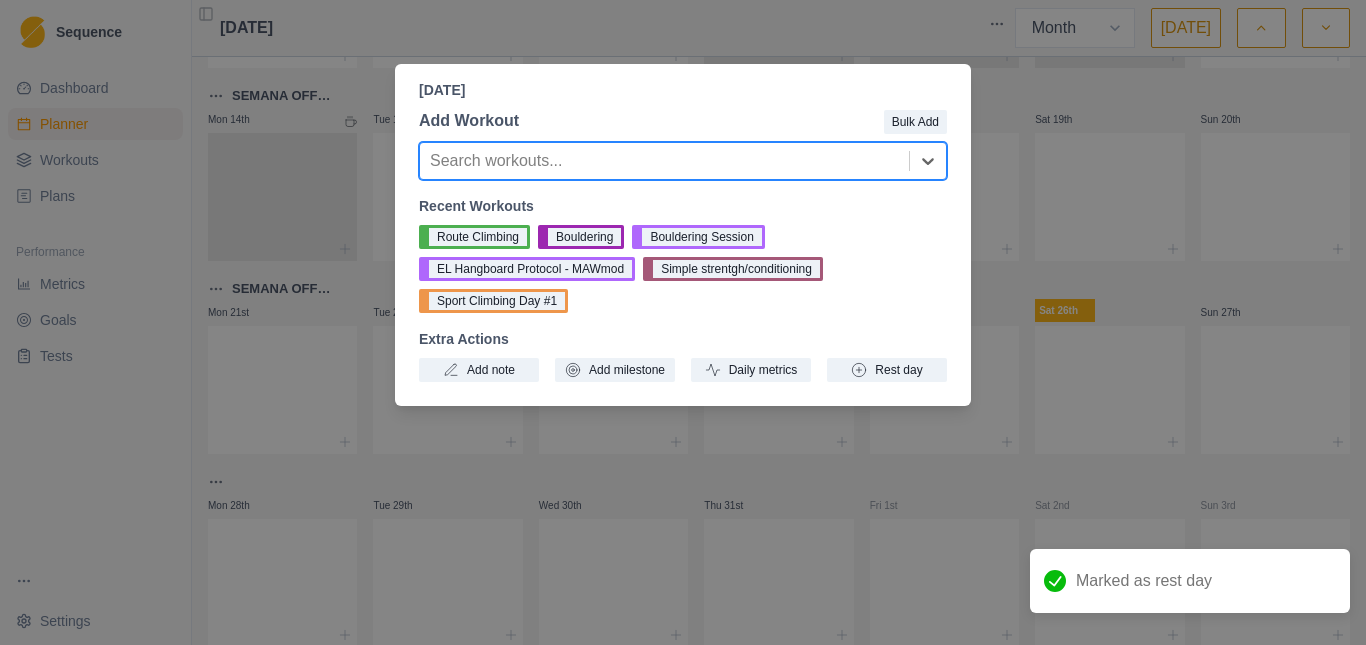 click on "[DATE] Add Workout Bulk Add option , selected. Select is focused ,type to refine list, press Down to open the menu,  Search workouts... Recent Workouts Route Climbing Bouldering Bouldering Session EL Hangboard Protocol - MAWmod Simple strentgh/conditioning Sport Climbing Day #1 Extra Actions Add note Add milestone Daily metrics Rest day" at bounding box center [683, 322] 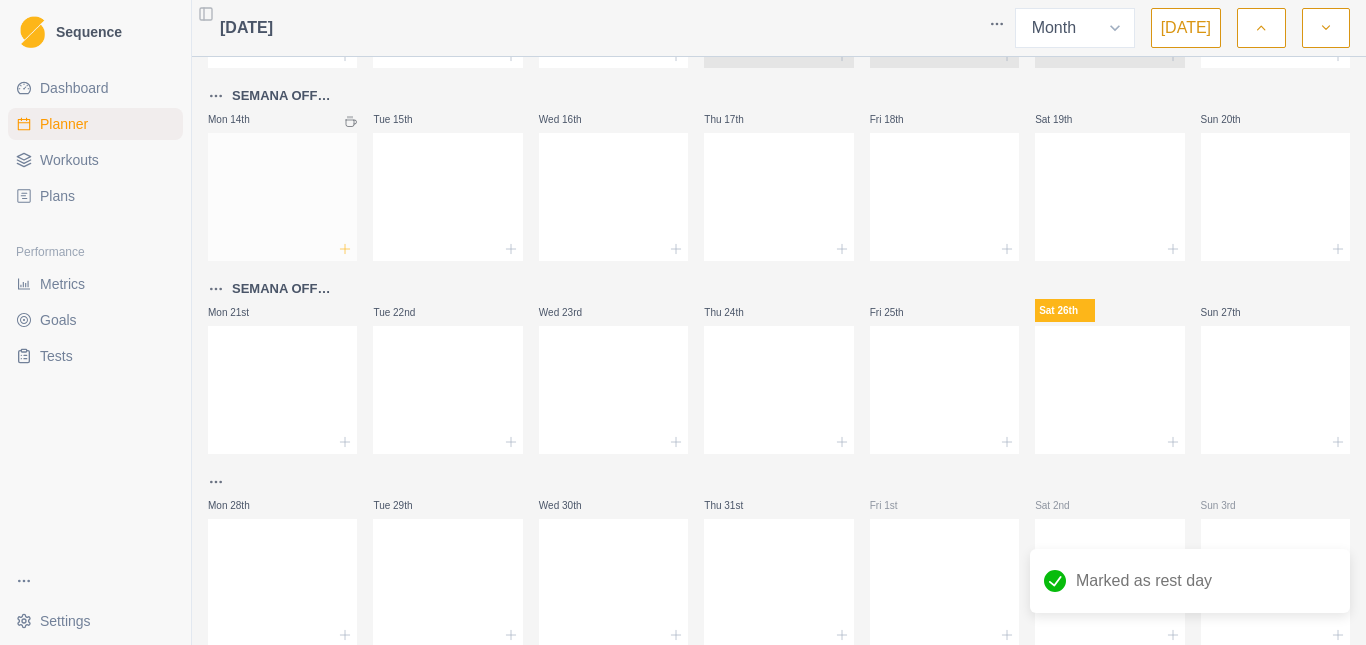 click 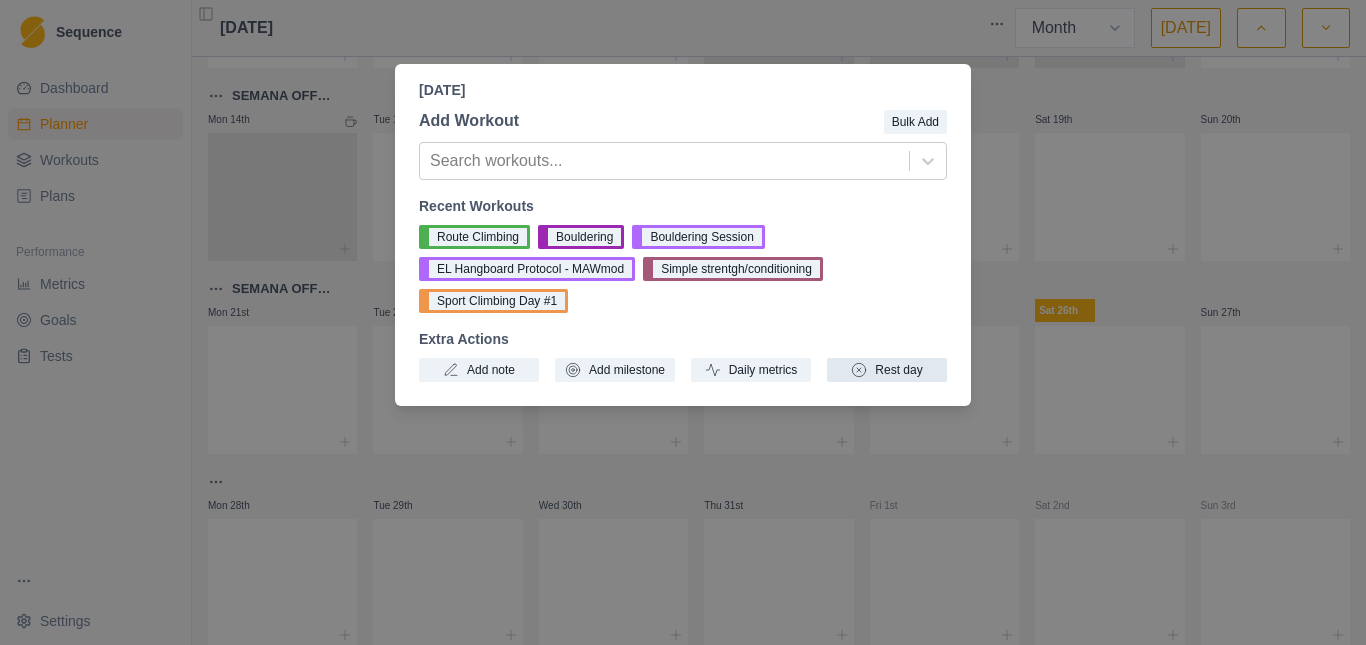 click on "Rest day" at bounding box center [887, 370] 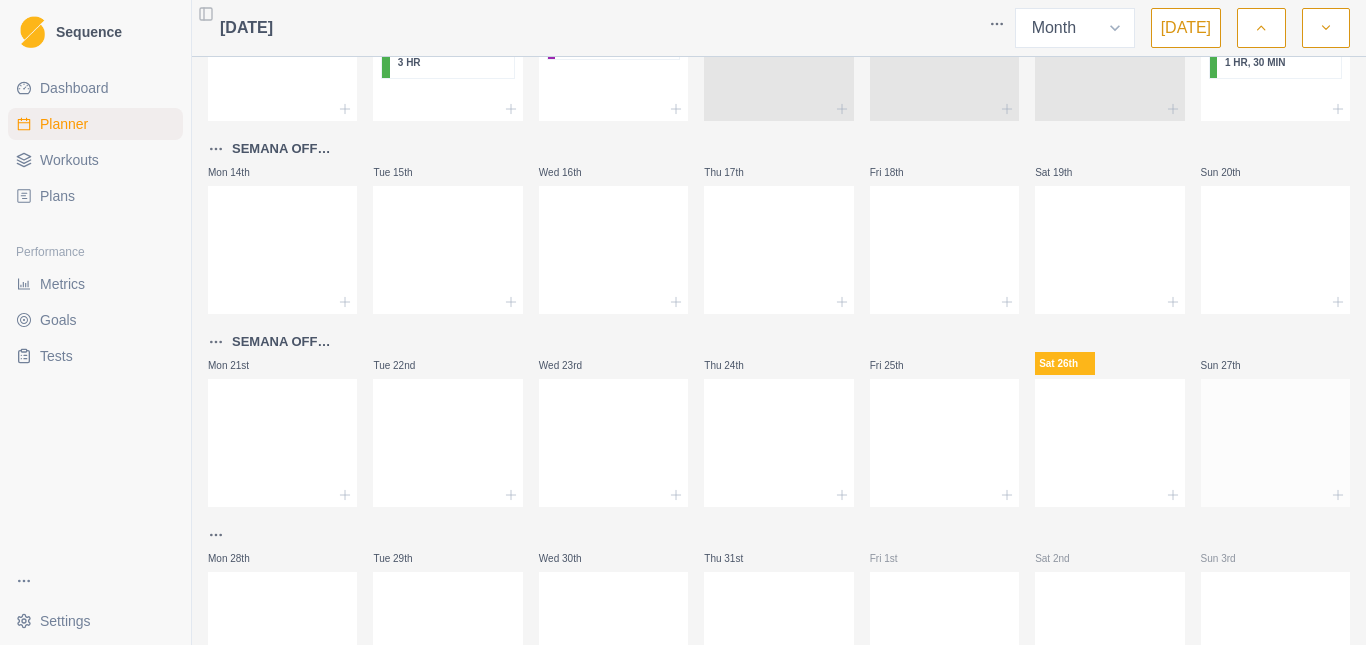 scroll, scrollTop: 553, scrollLeft: 0, axis: vertical 